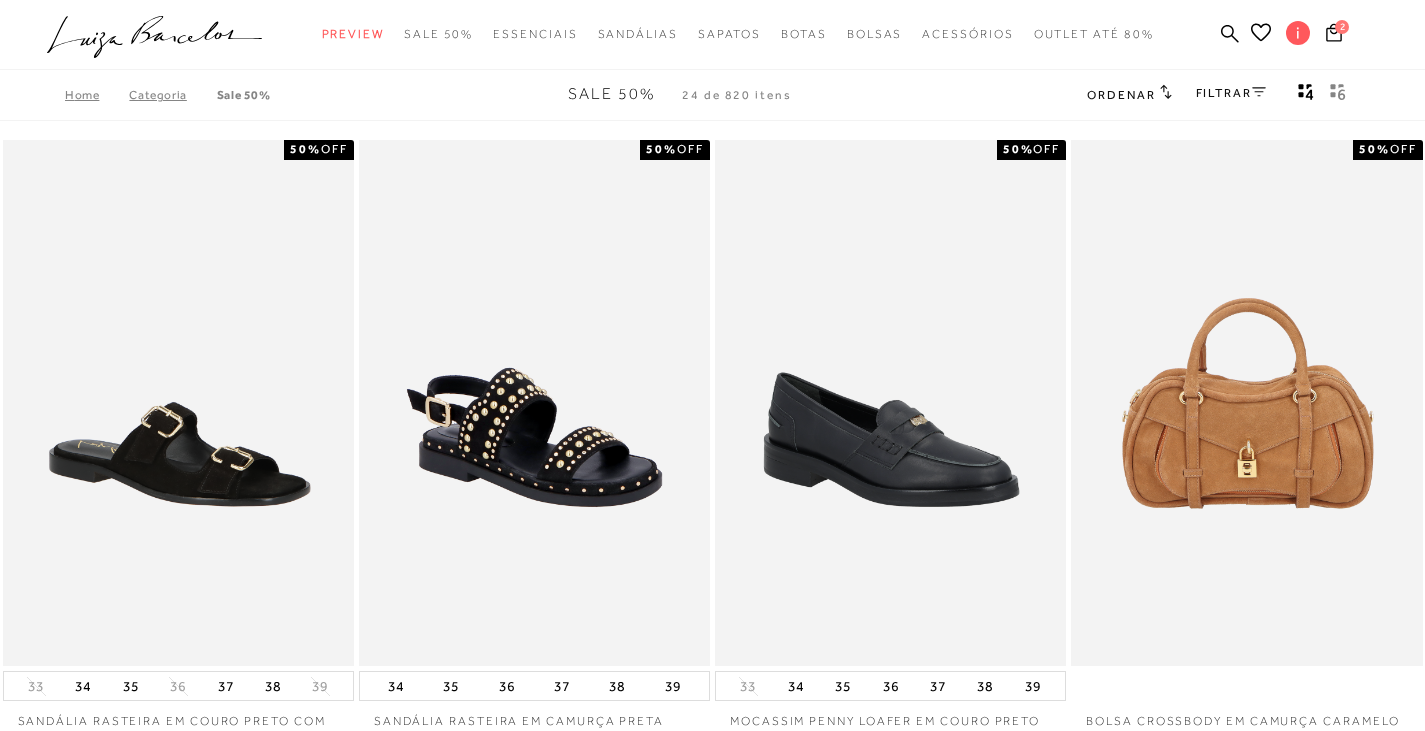 scroll, scrollTop: 0, scrollLeft: 0, axis: both 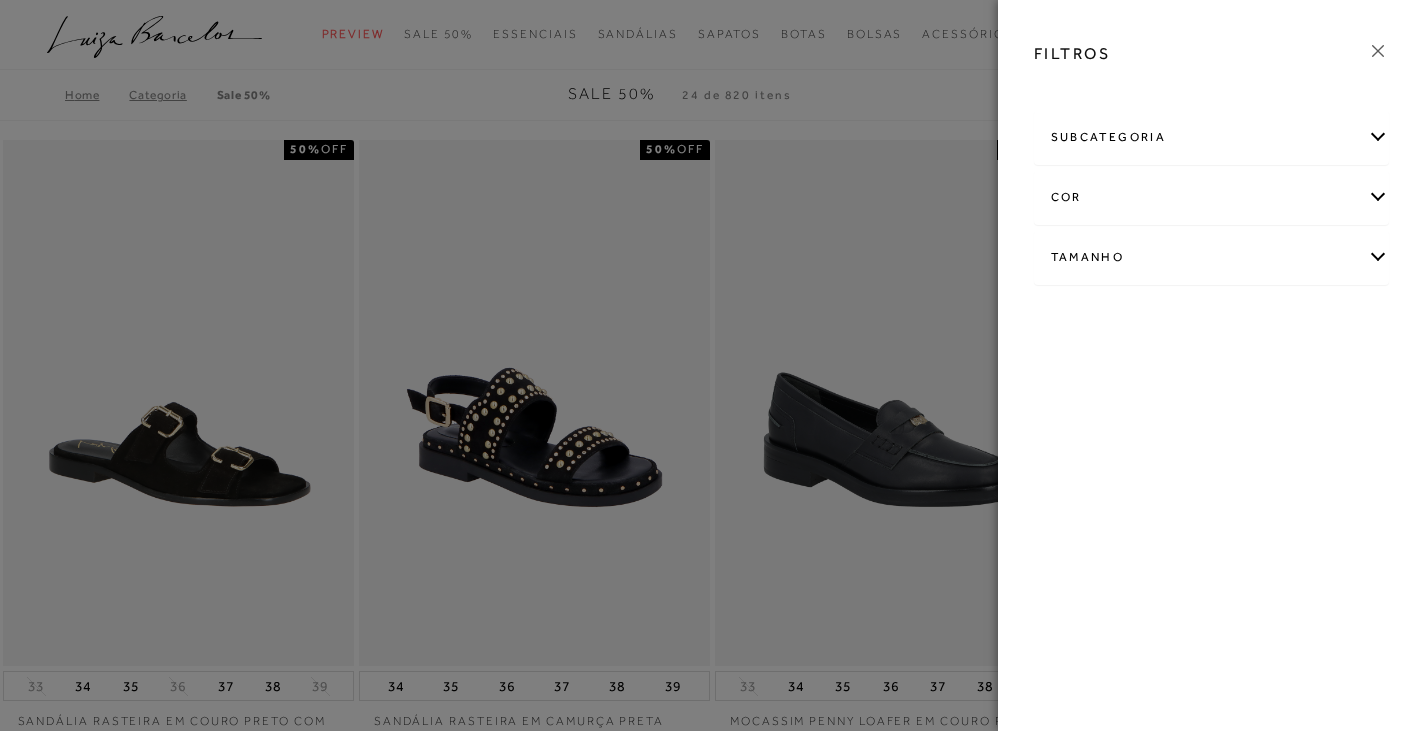 click on "cor" at bounding box center [1212, 197] 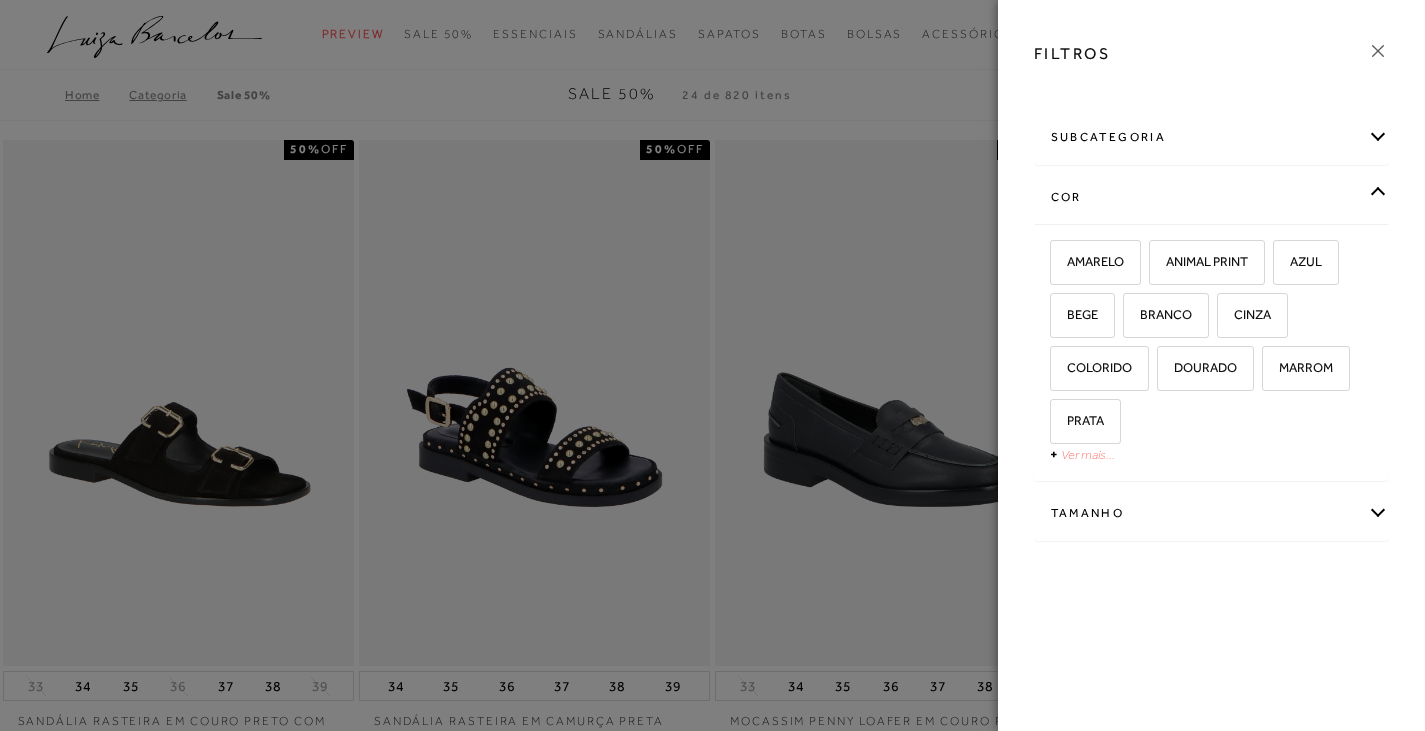 click on "Ver mais..." at bounding box center [1088, 454] 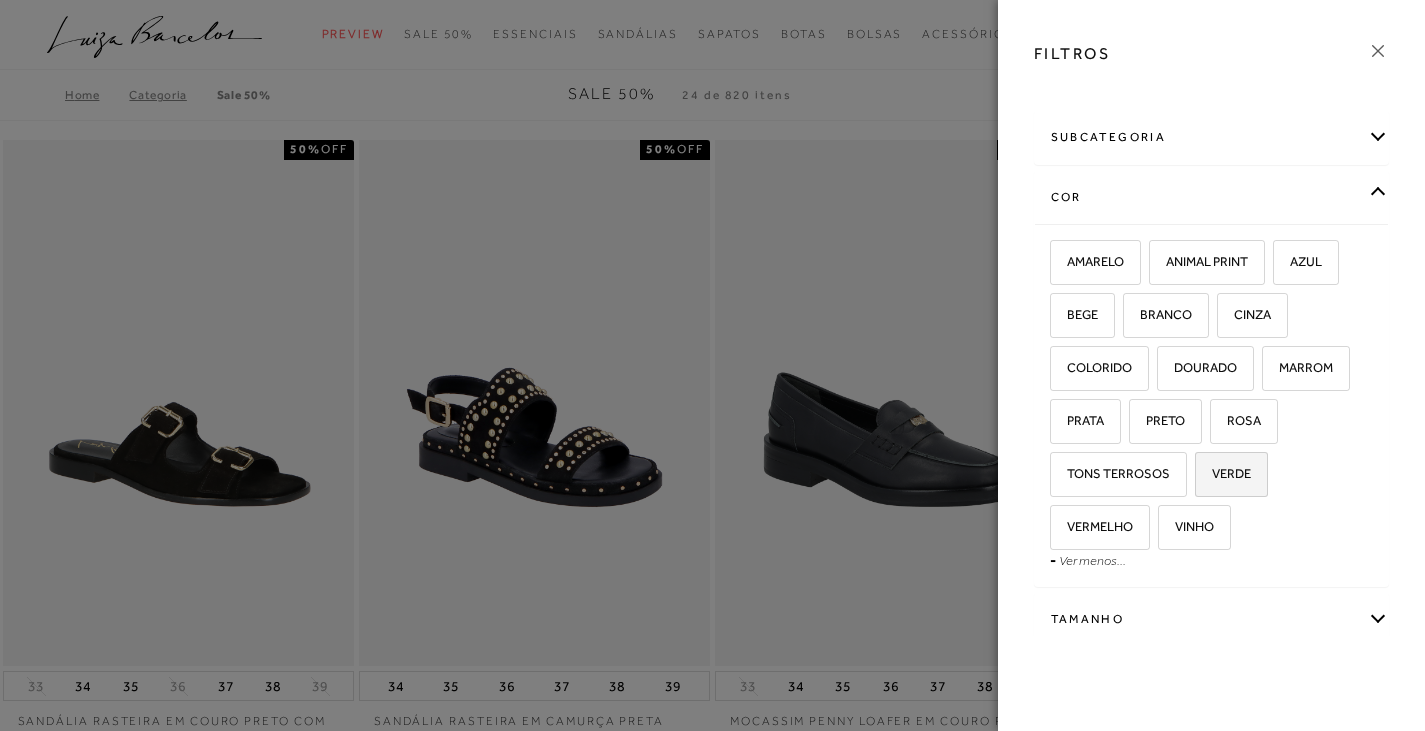 click on "VERDE" at bounding box center [1224, 473] 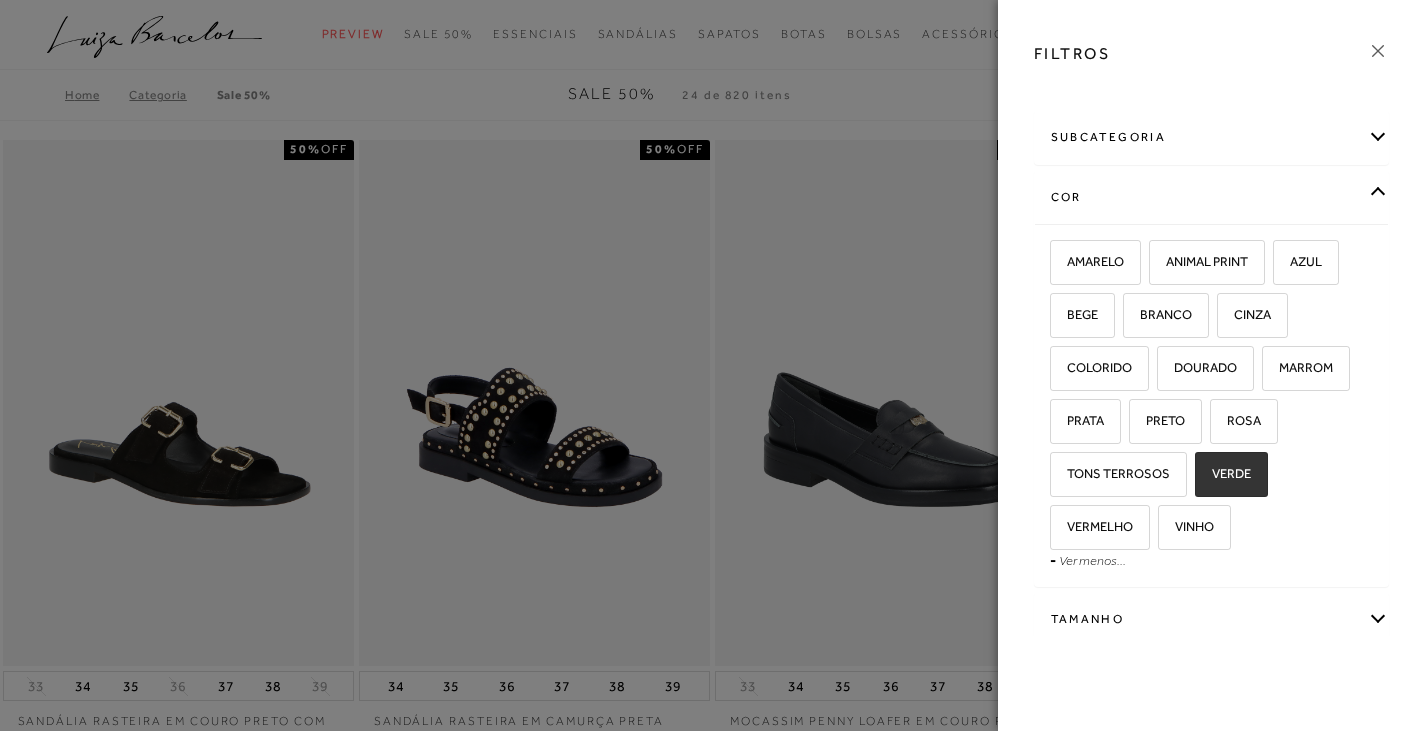 checkbox on "true" 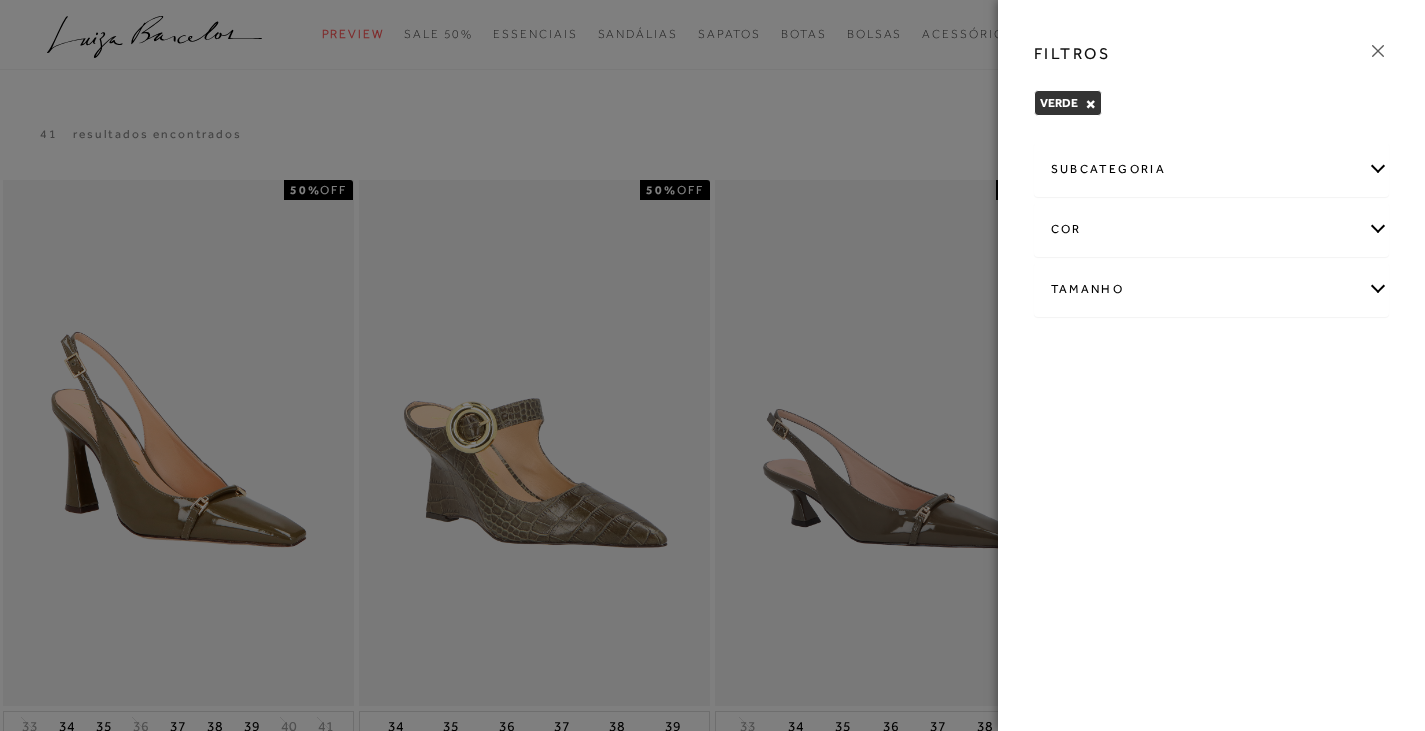 click 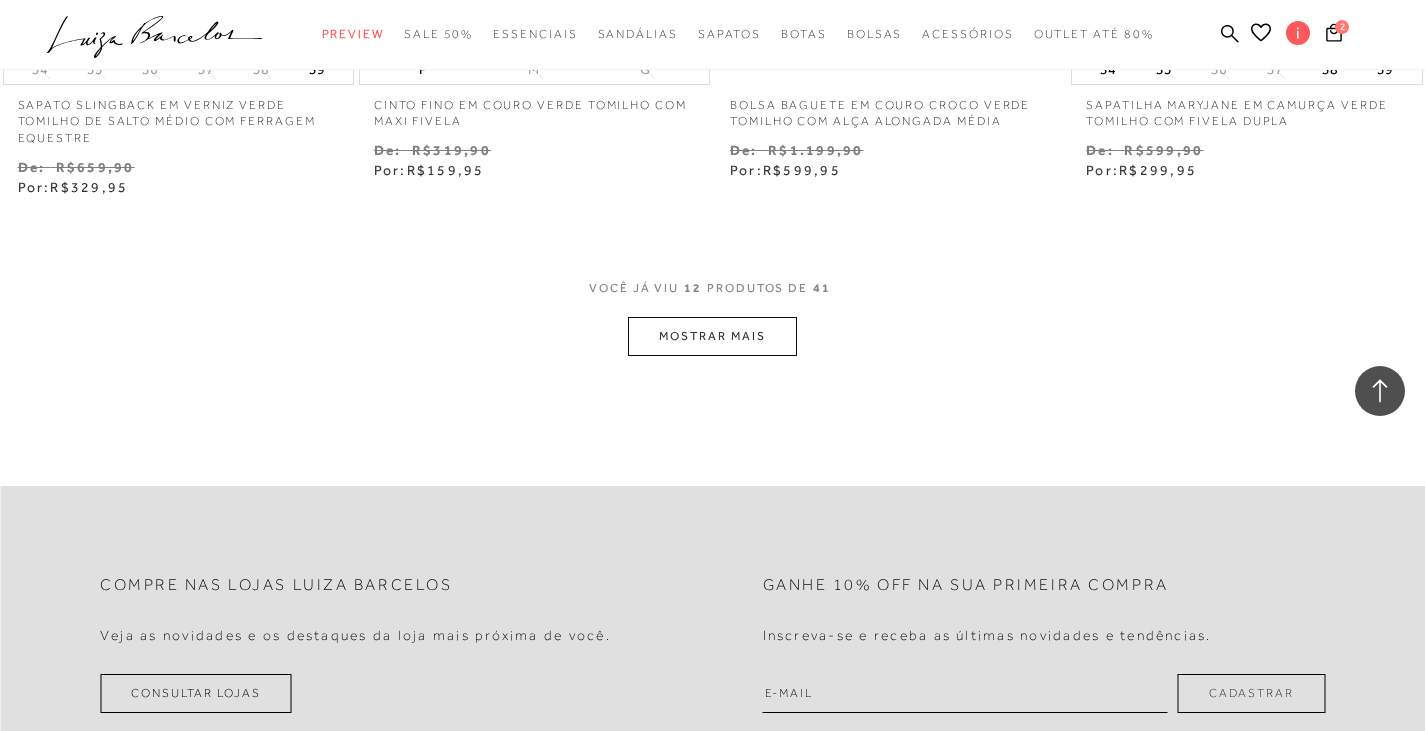 scroll, scrollTop: 2100, scrollLeft: 0, axis: vertical 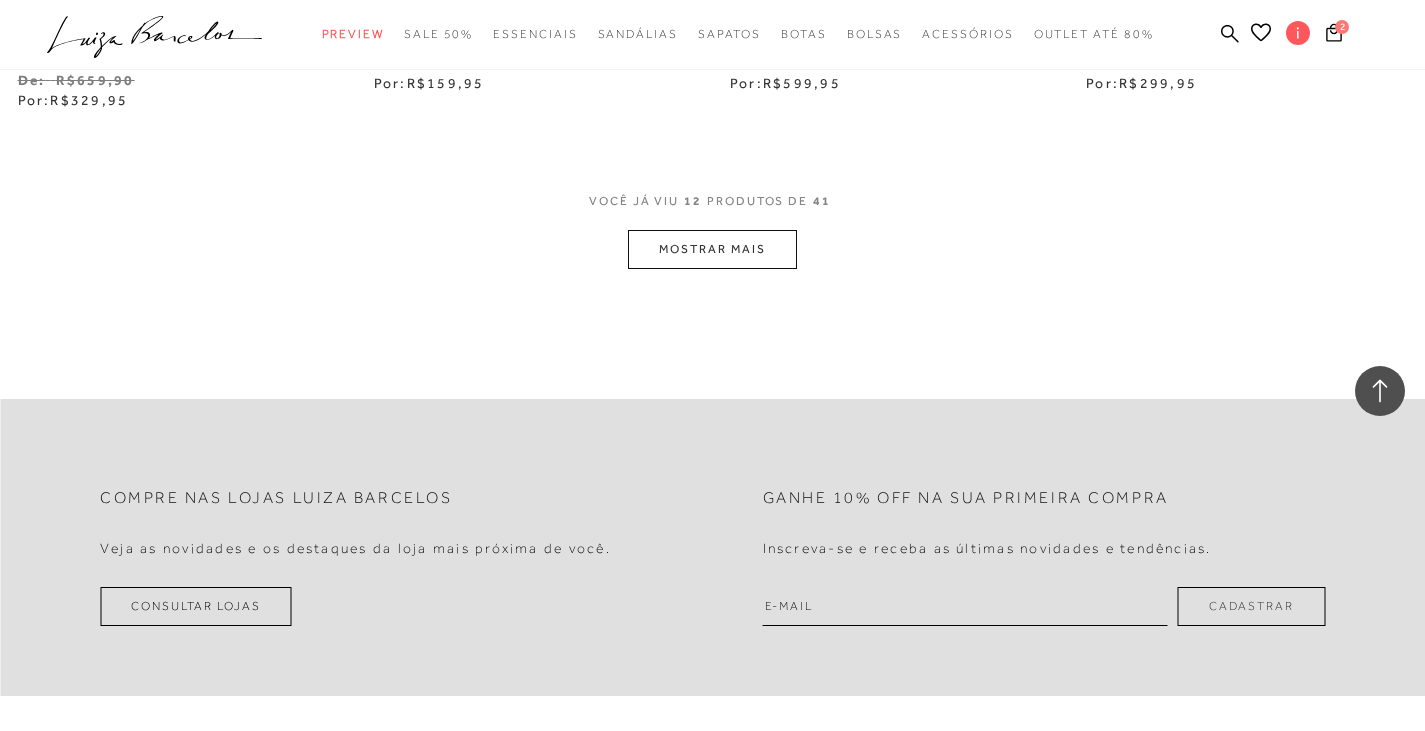 click on "MOSTRAR MAIS" at bounding box center [712, 249] 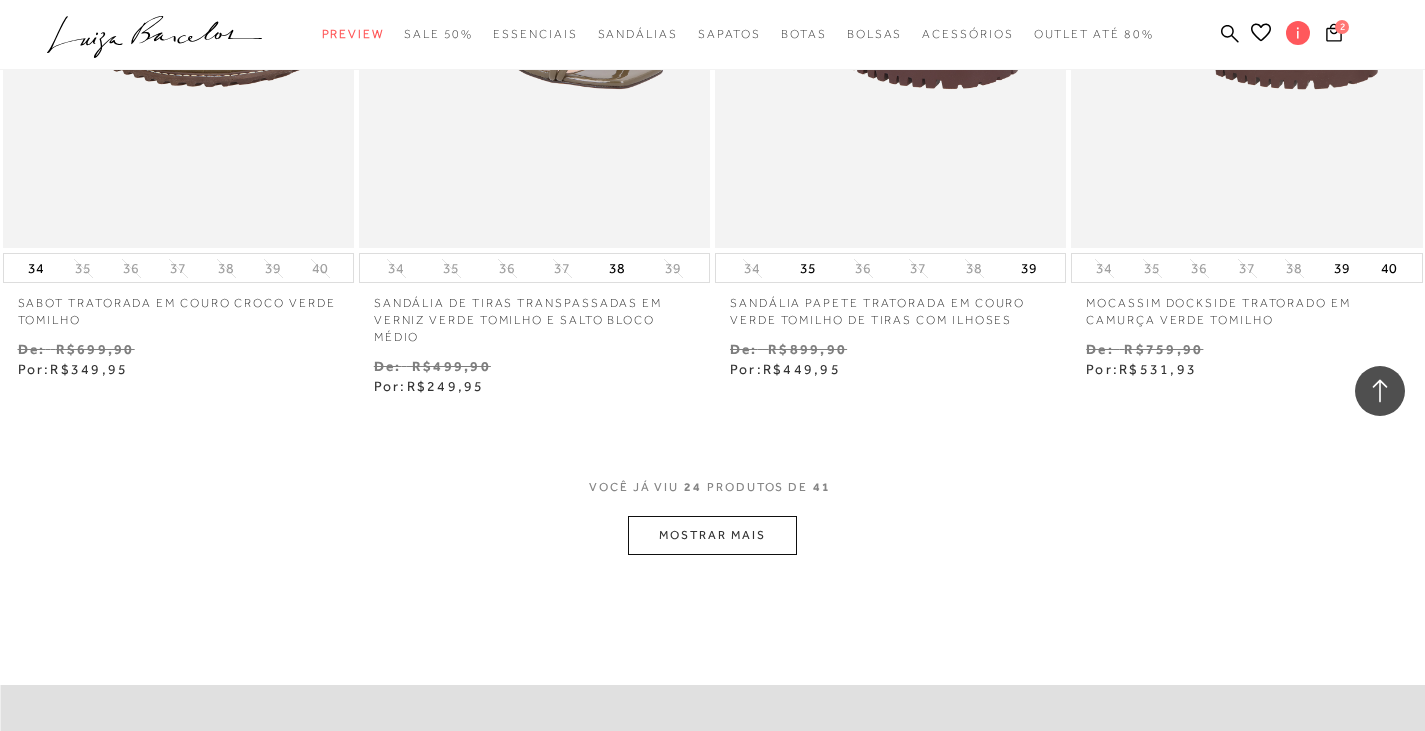 scroll, scrollTop: 3900, scrollLeft: 0, axis: vertical 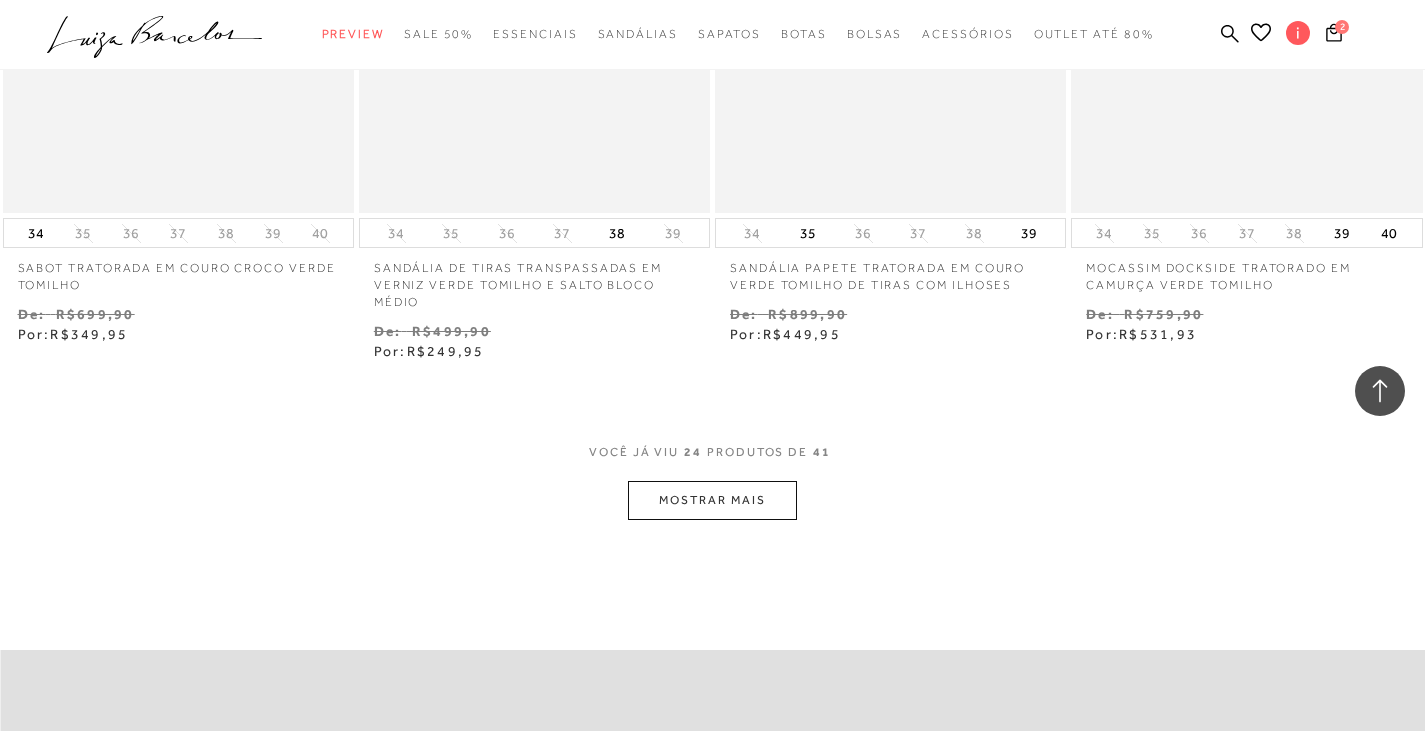 click on "MOSTRAR MAIS" at bounding box center [712, 500] 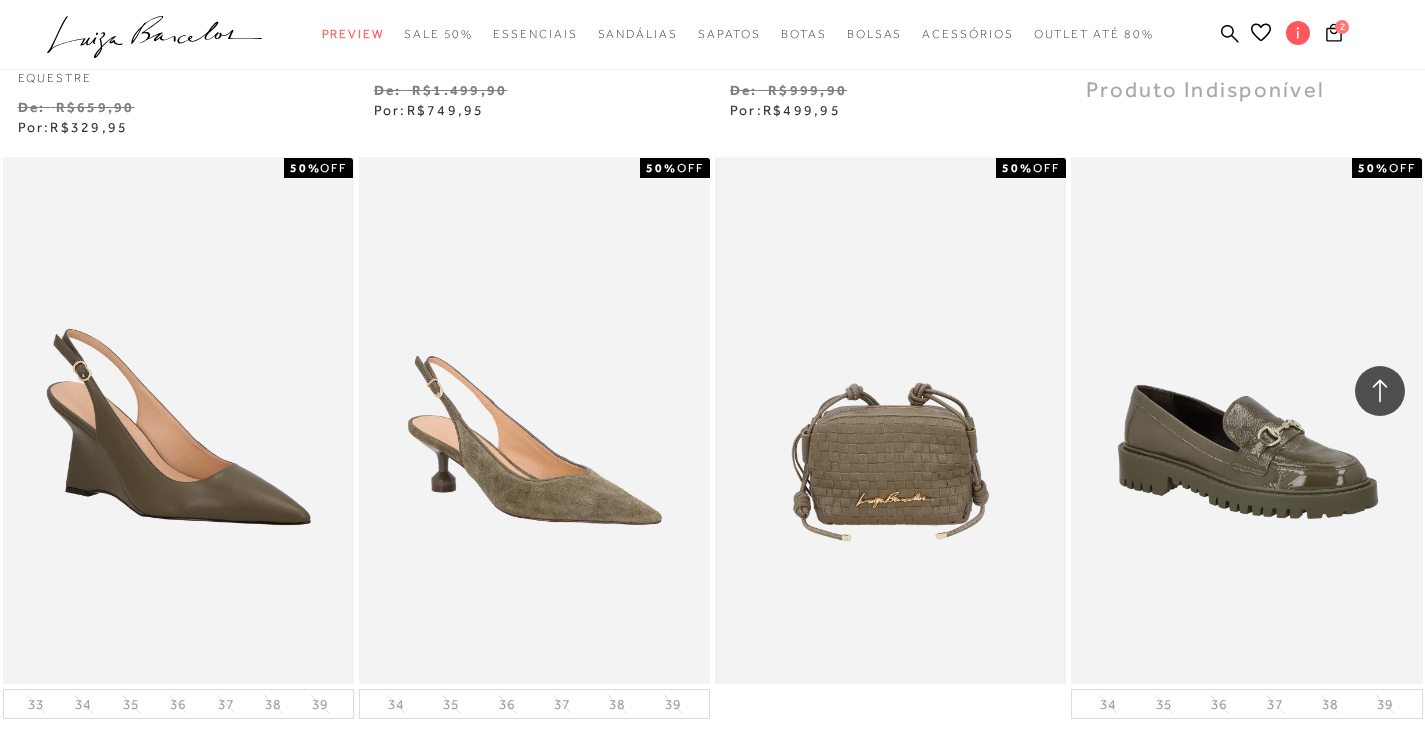 scroll, scrollTop: 5300, scrollLeft: 0, axis: vertical 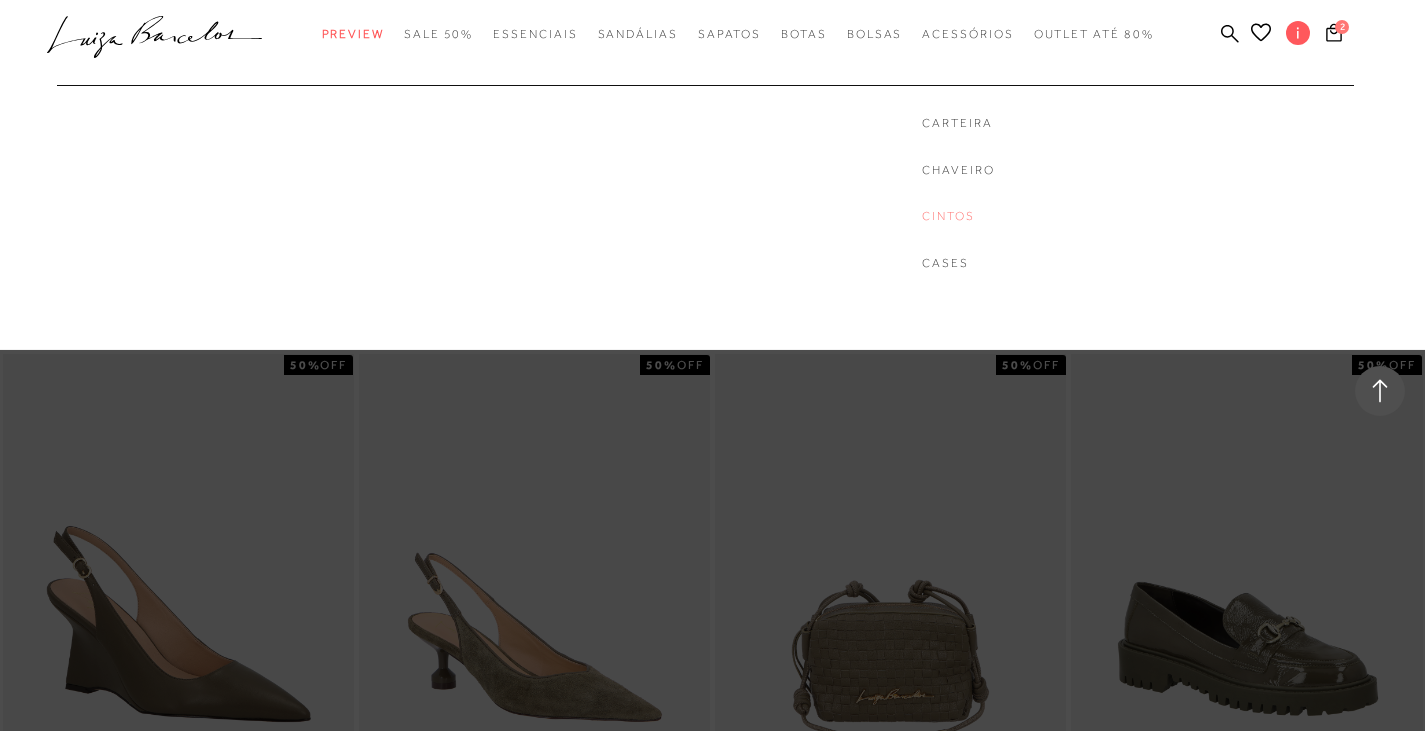 click on "Cintos" at bounding box center [958, 216] 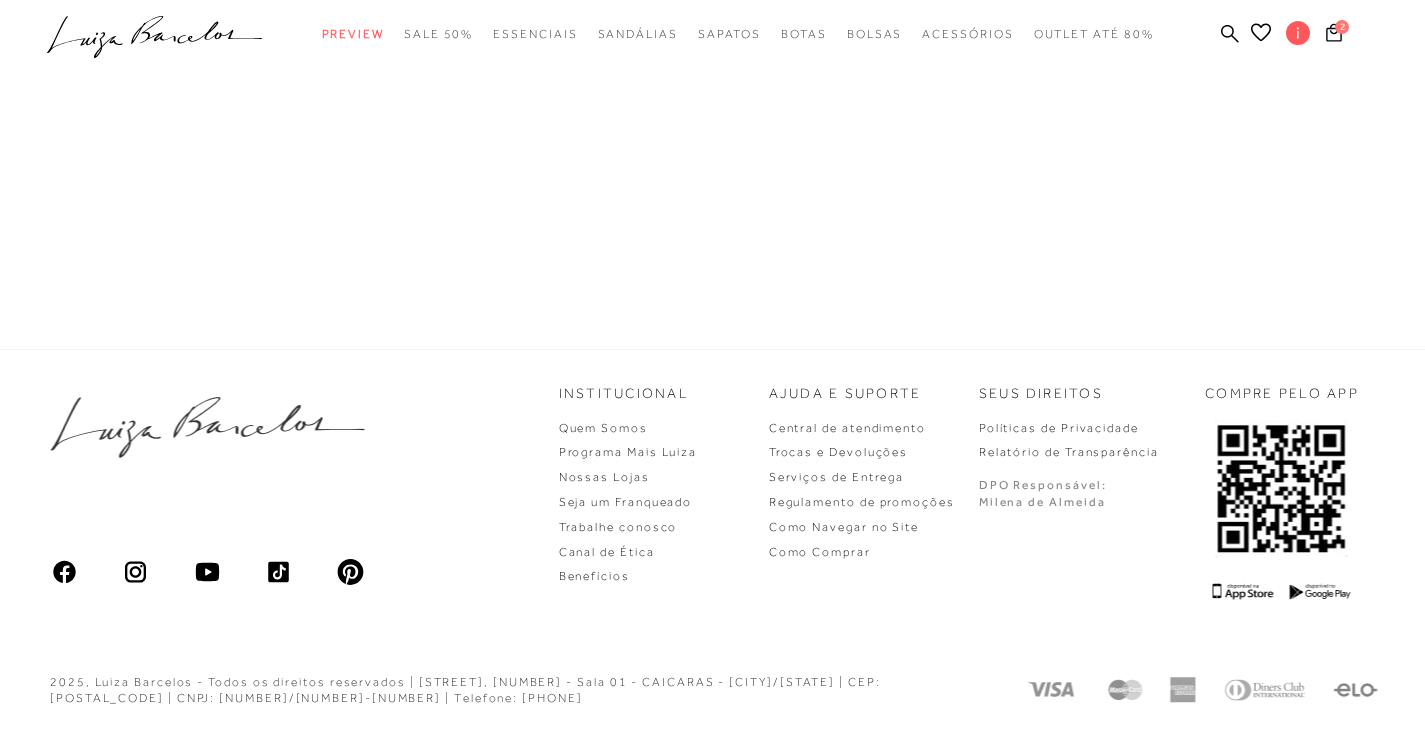 scroll, scrollTop: 1076, scrollLeft: 0, axis: vertical 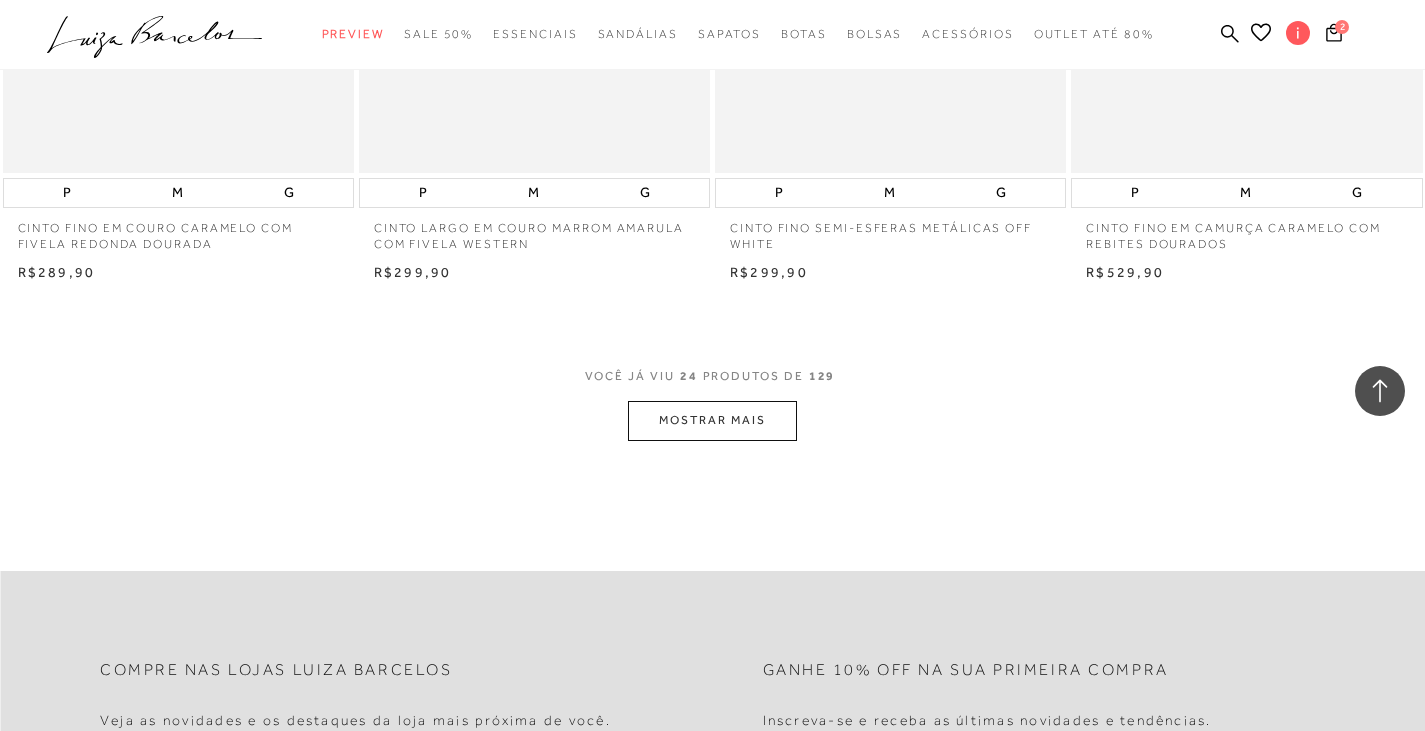click on "MOSTRAR MAIS" at bounding box center [712, 420] 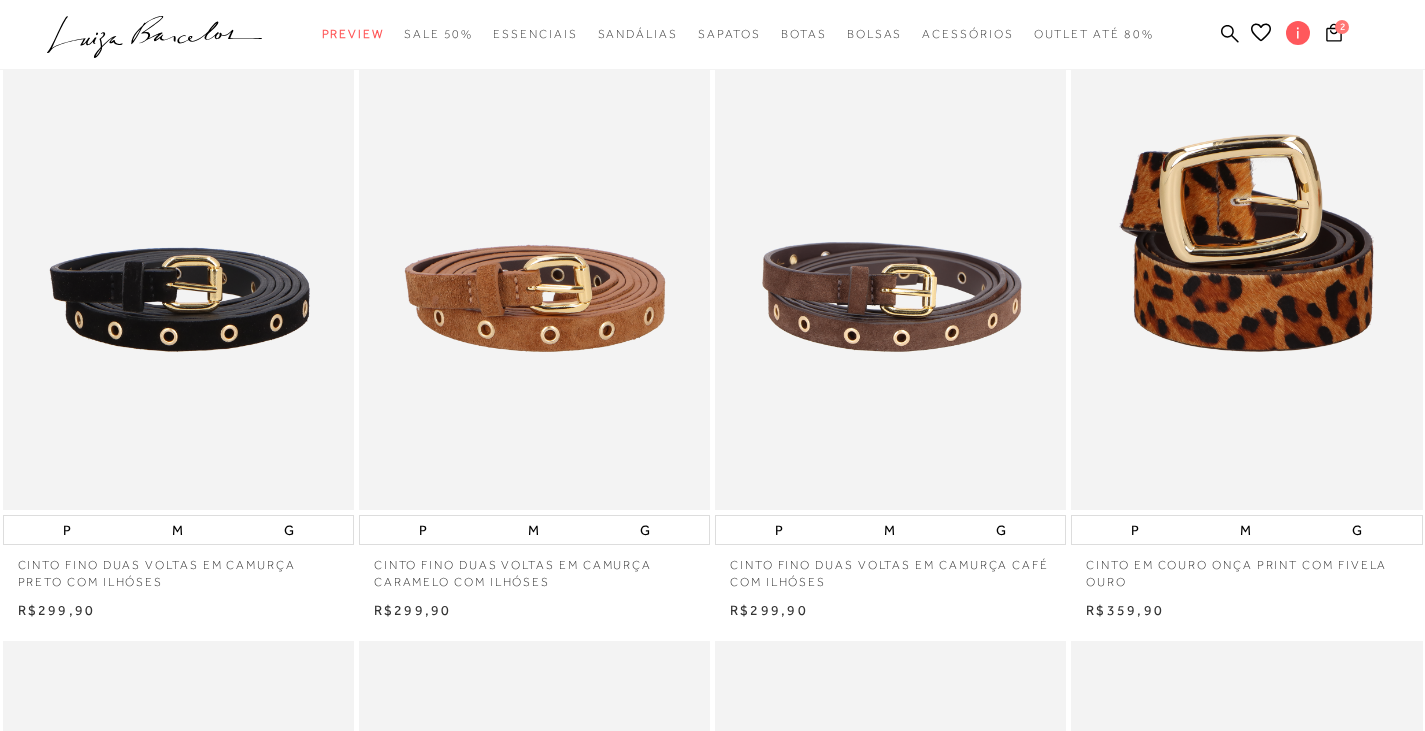 scroll, scrollTop: 0, scrollLeft: 0, axis: both 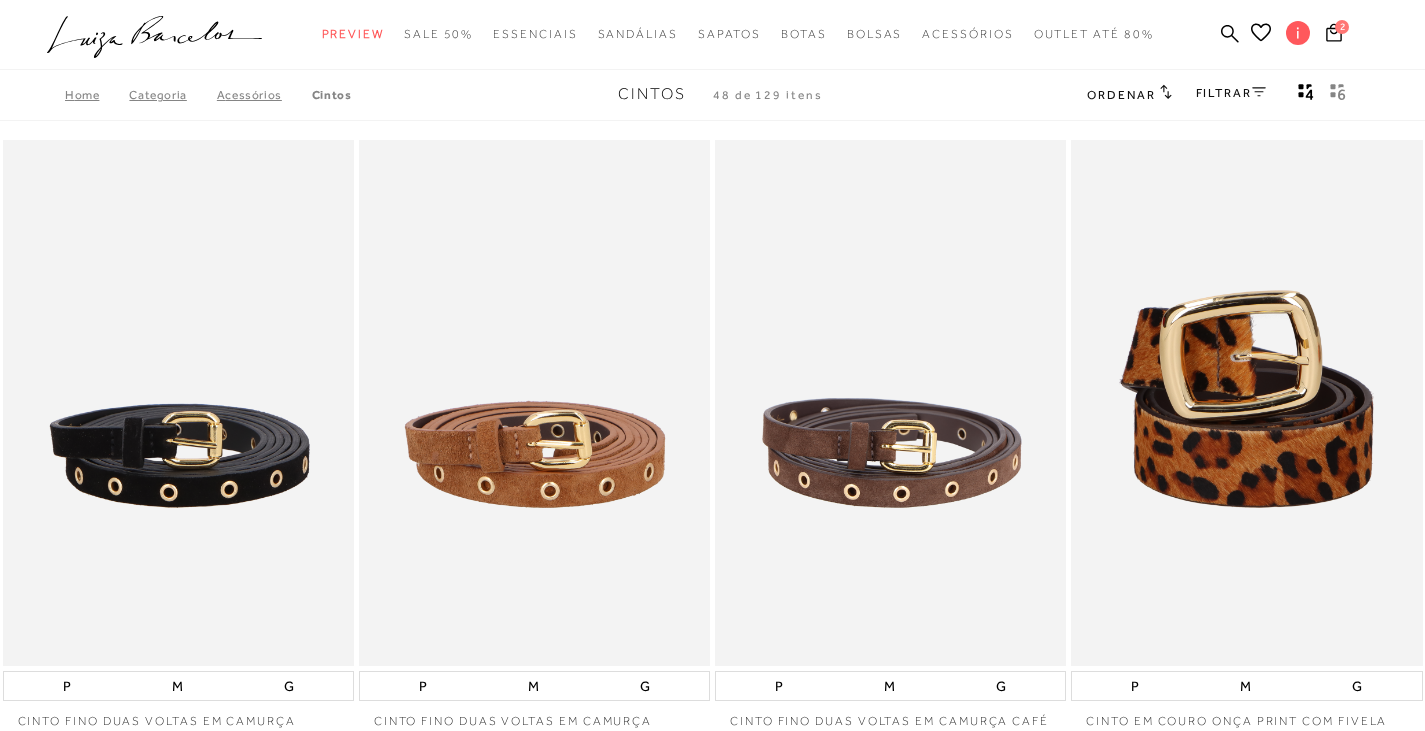 click on "FILTRAR" at bounding box center (1231, 93) 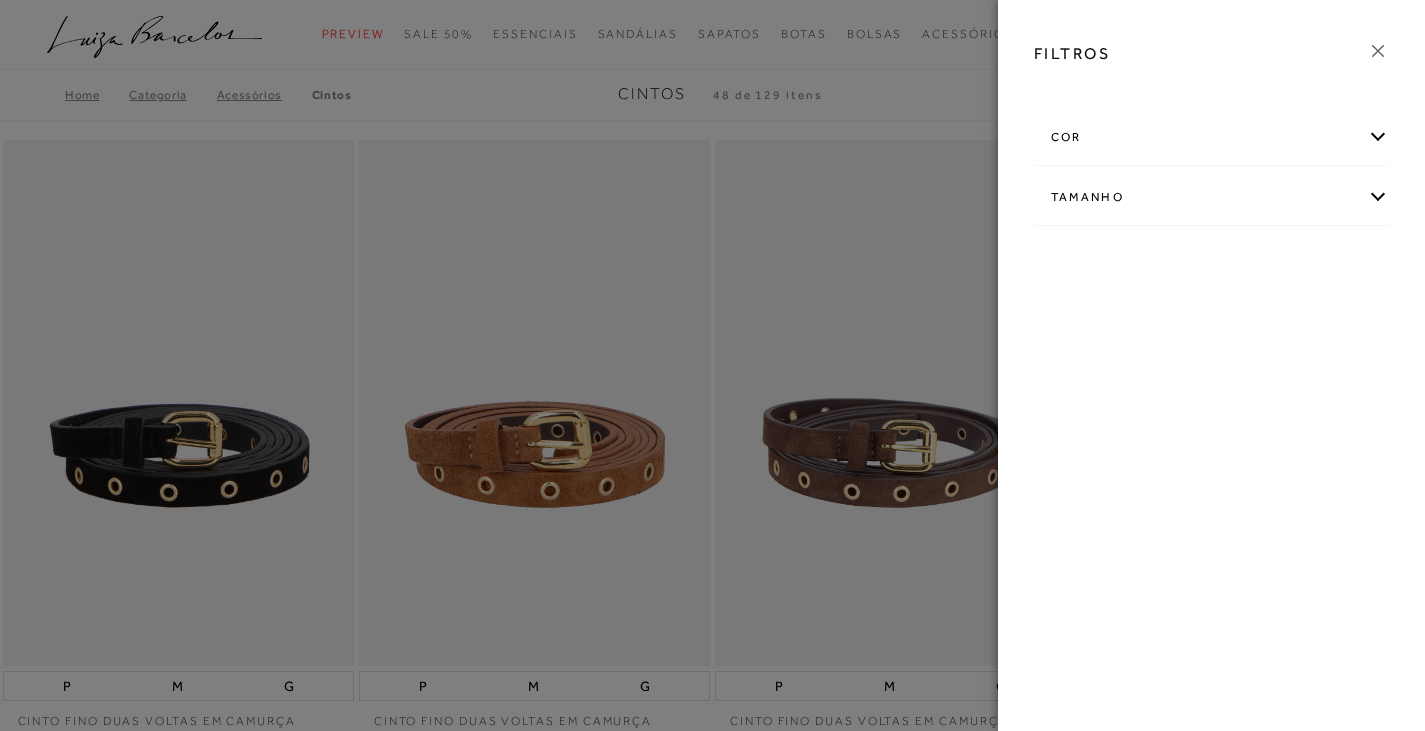 click on "cor" at bounding box center (1212, 137) 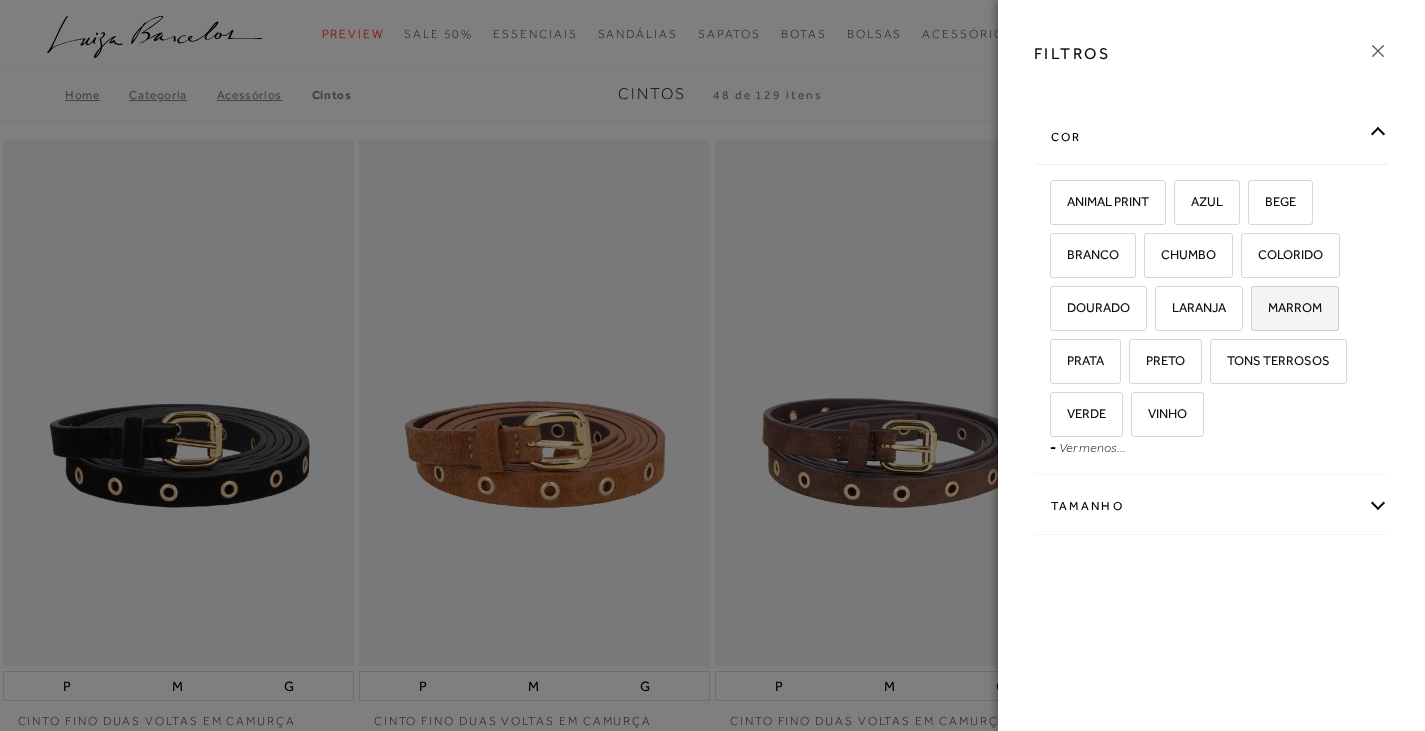 click on "MARROM" at bounding box center [1287, 307] 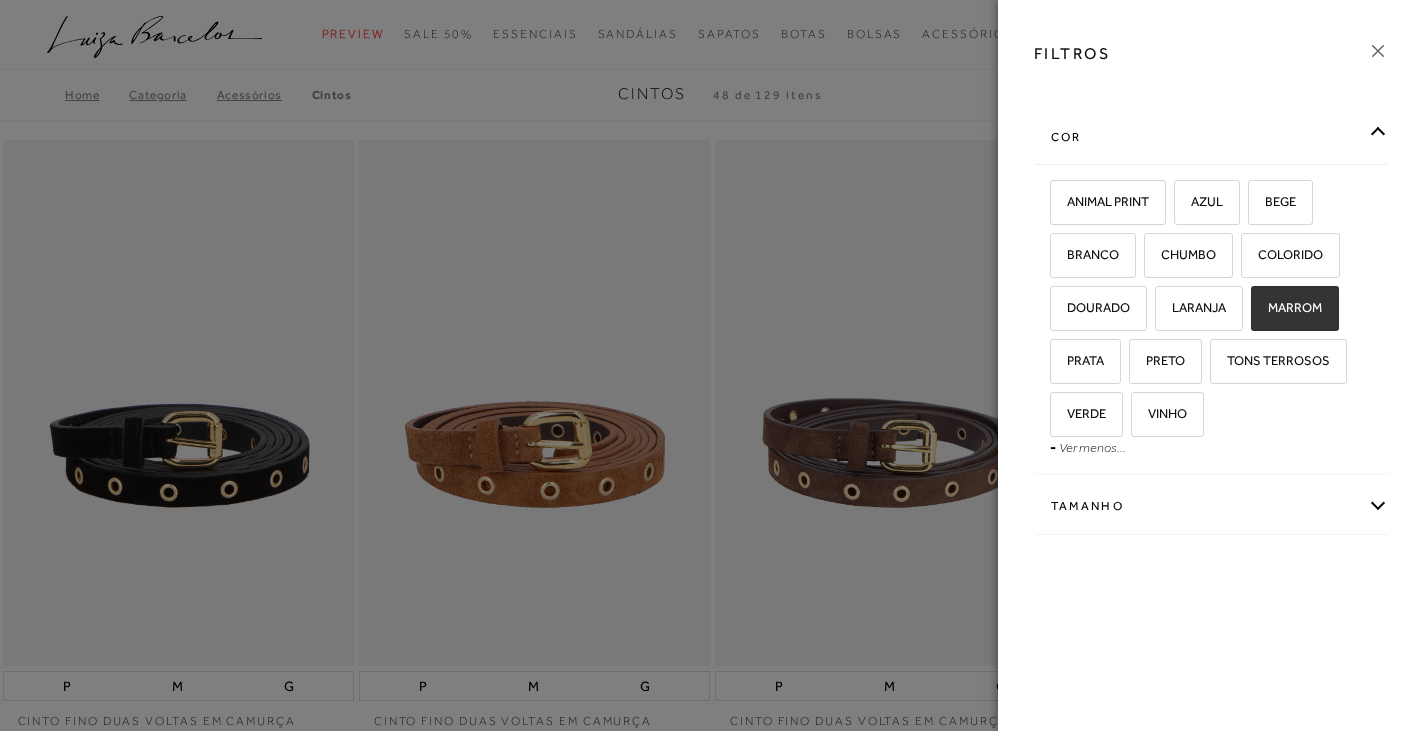 checkbox on "true" 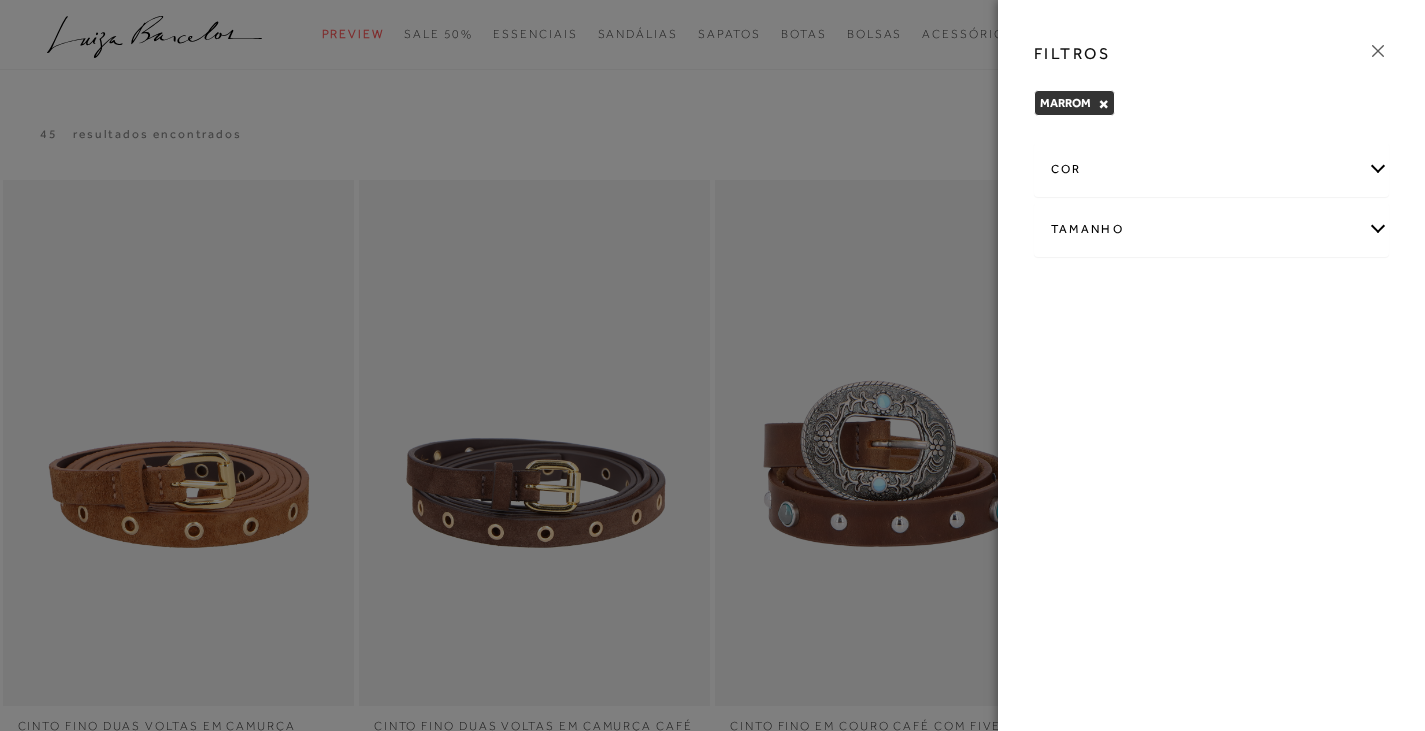 click at bounding box center [712, 365] 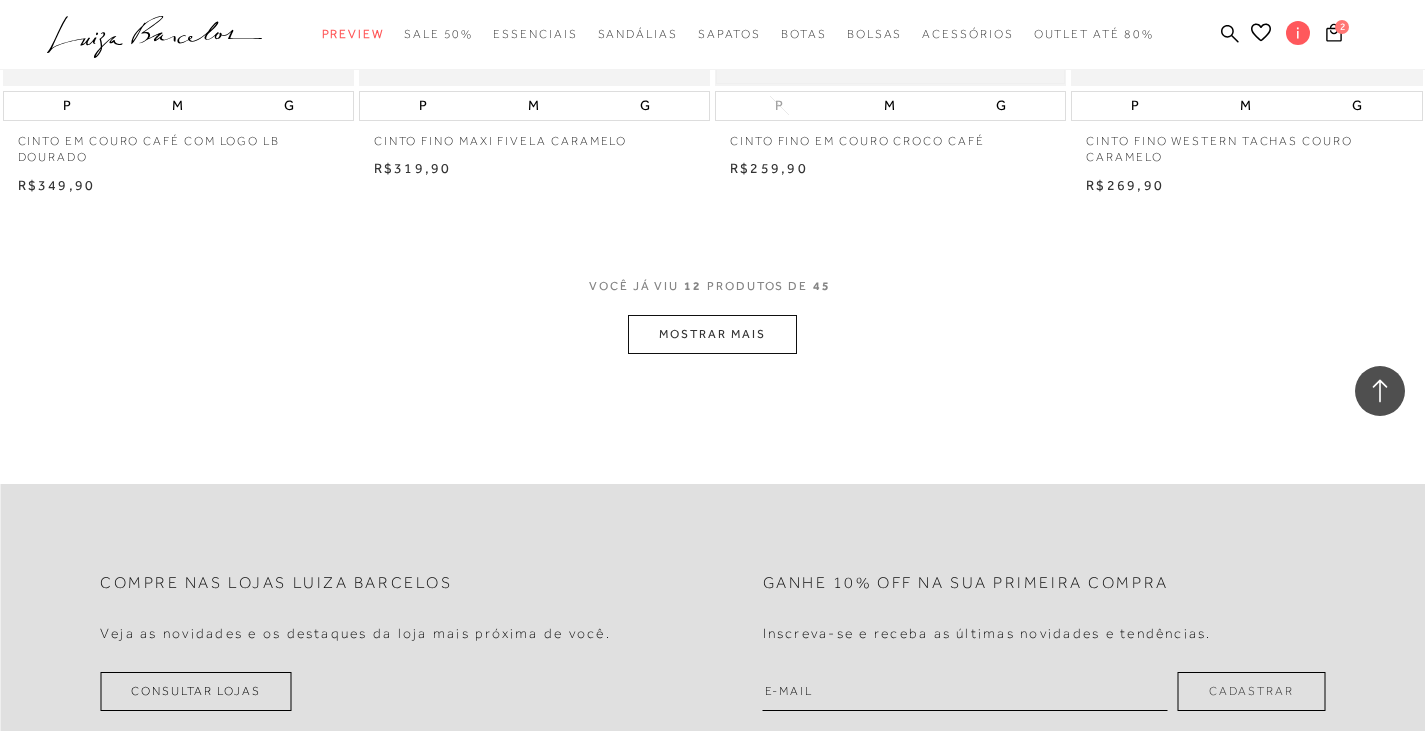 scroll, scrollTop: 2100, scrollLeft: 0, axis: vertical 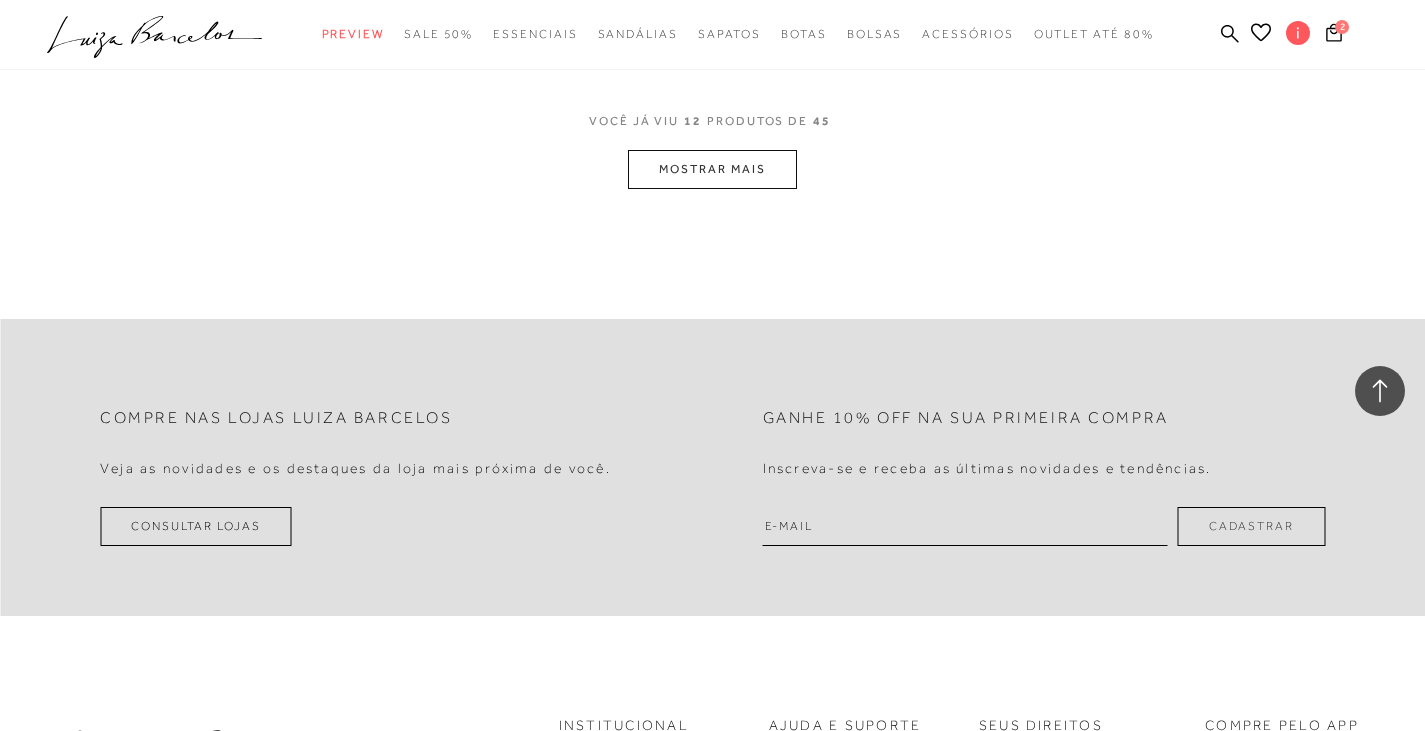 click on "MOSTRAR MAIS" at bounding box center [712, 169] 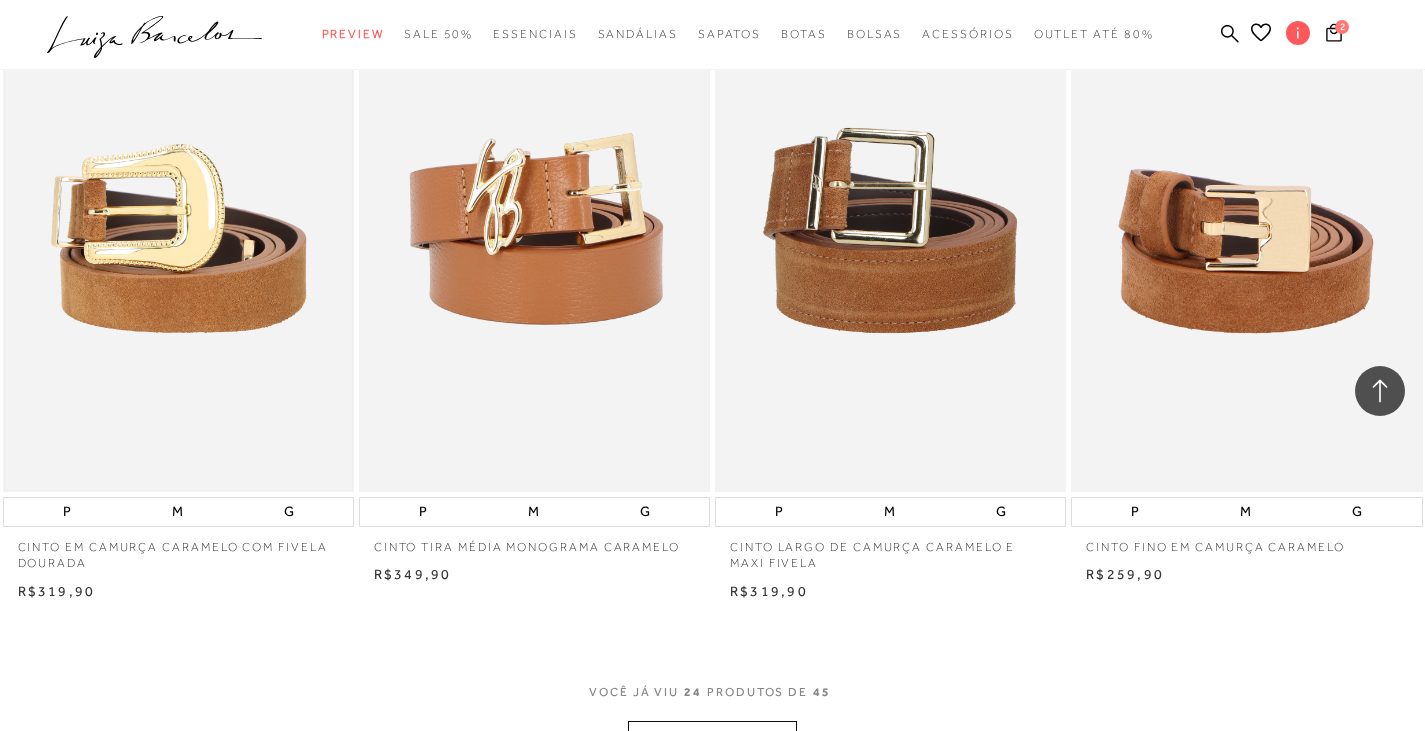 scroll, scrollTop: 3700, scrollLeft: 0, axis: vertical 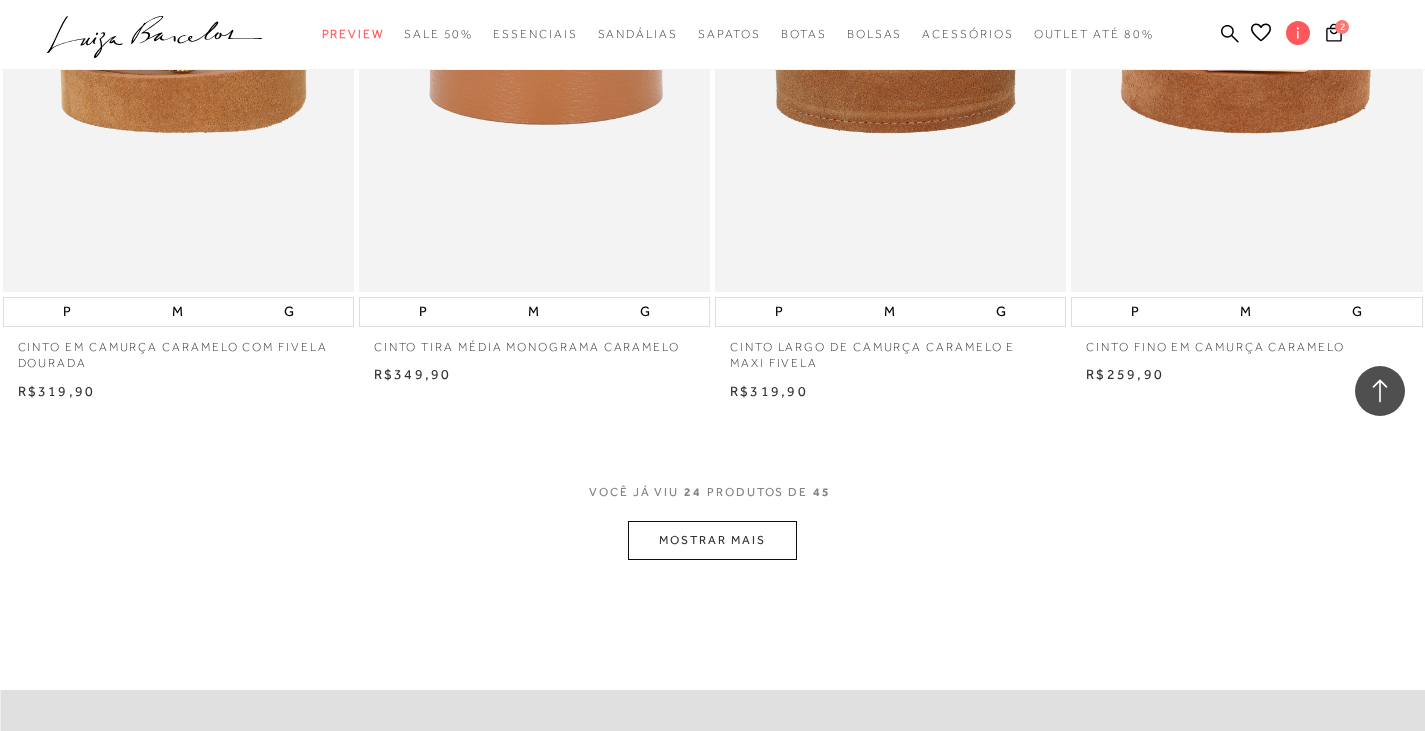 click on "MOSTRAR MAIS" at bounding box center [712, 540] 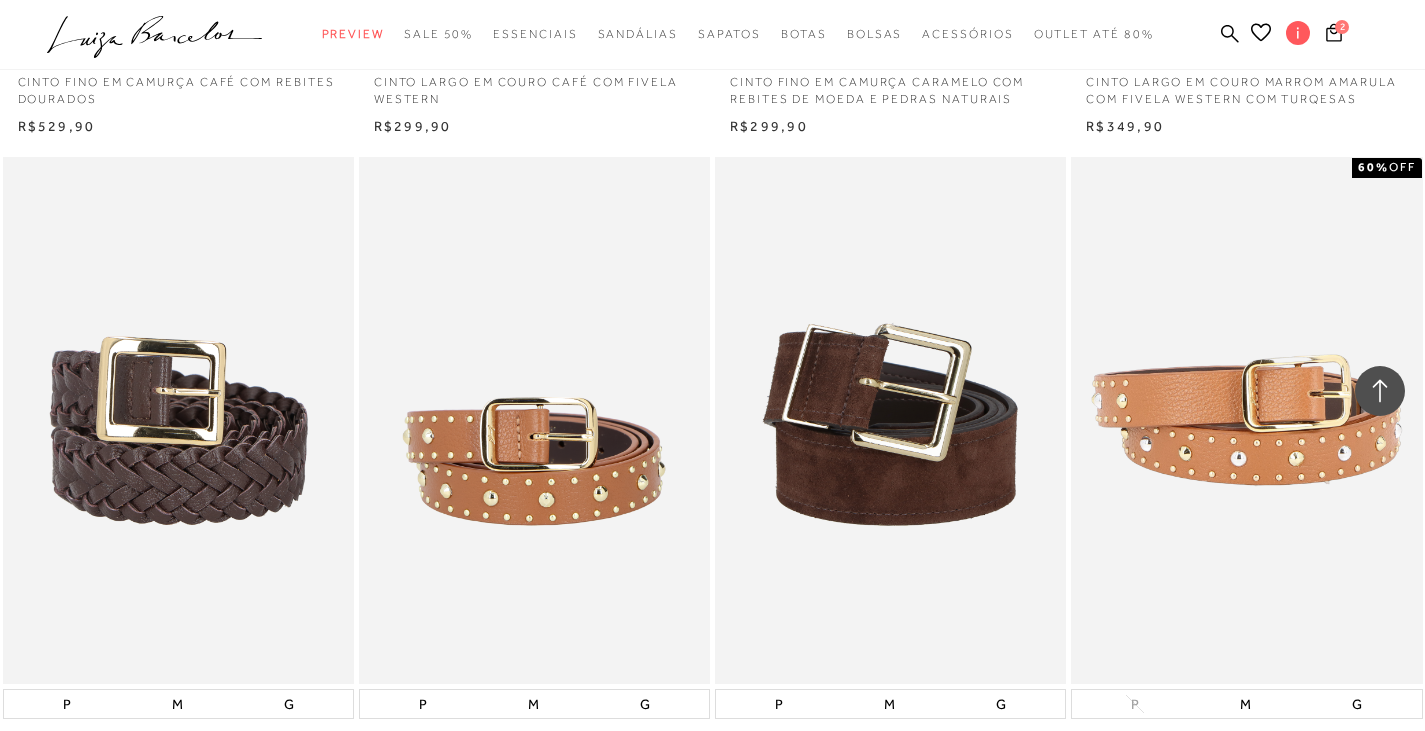 scroll, scrollTop: 5700, scrollLeft: 0, axis: vertical 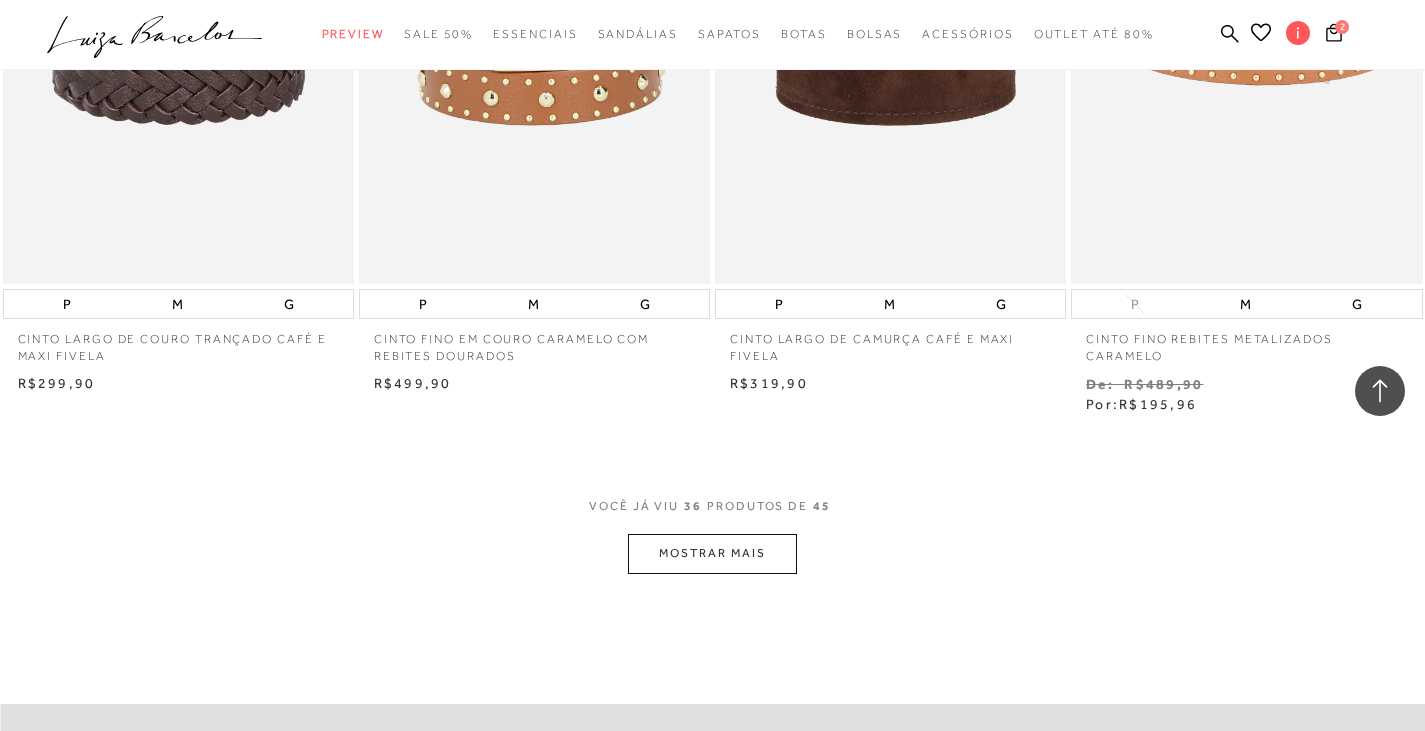 click on "MOSTRAR MAIS" at bounding box center (712, 553) 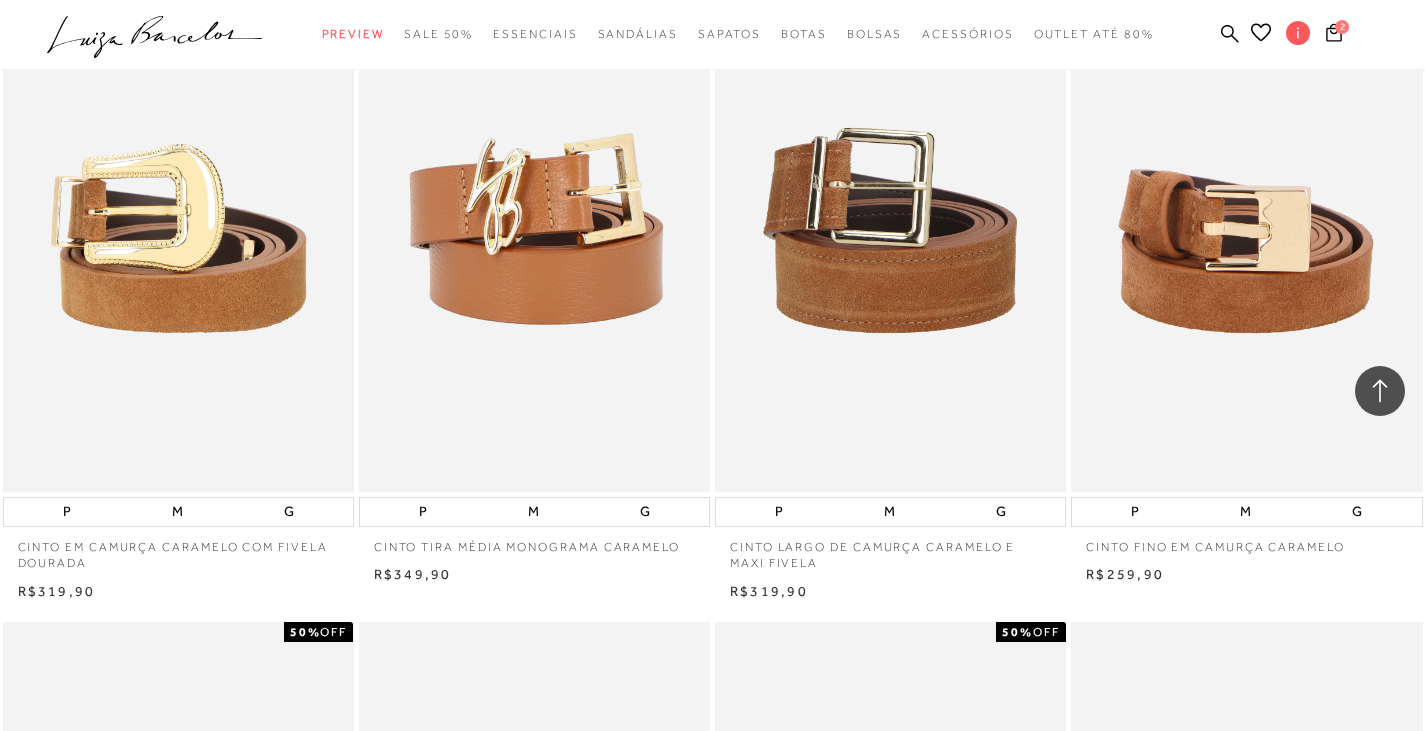 click at bounding box center [178, 228] 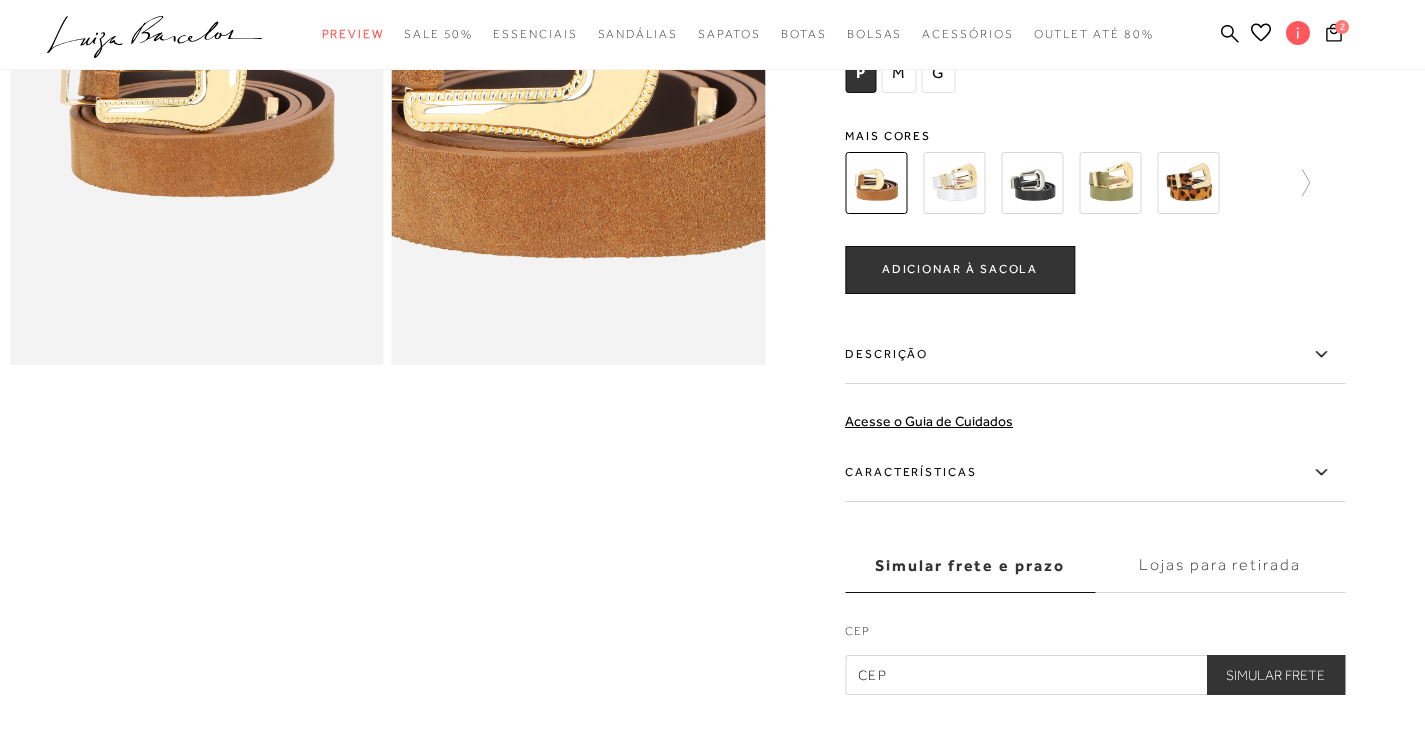 scroll, scrollTop: 400, scrollLeft: 0, axis: vertical 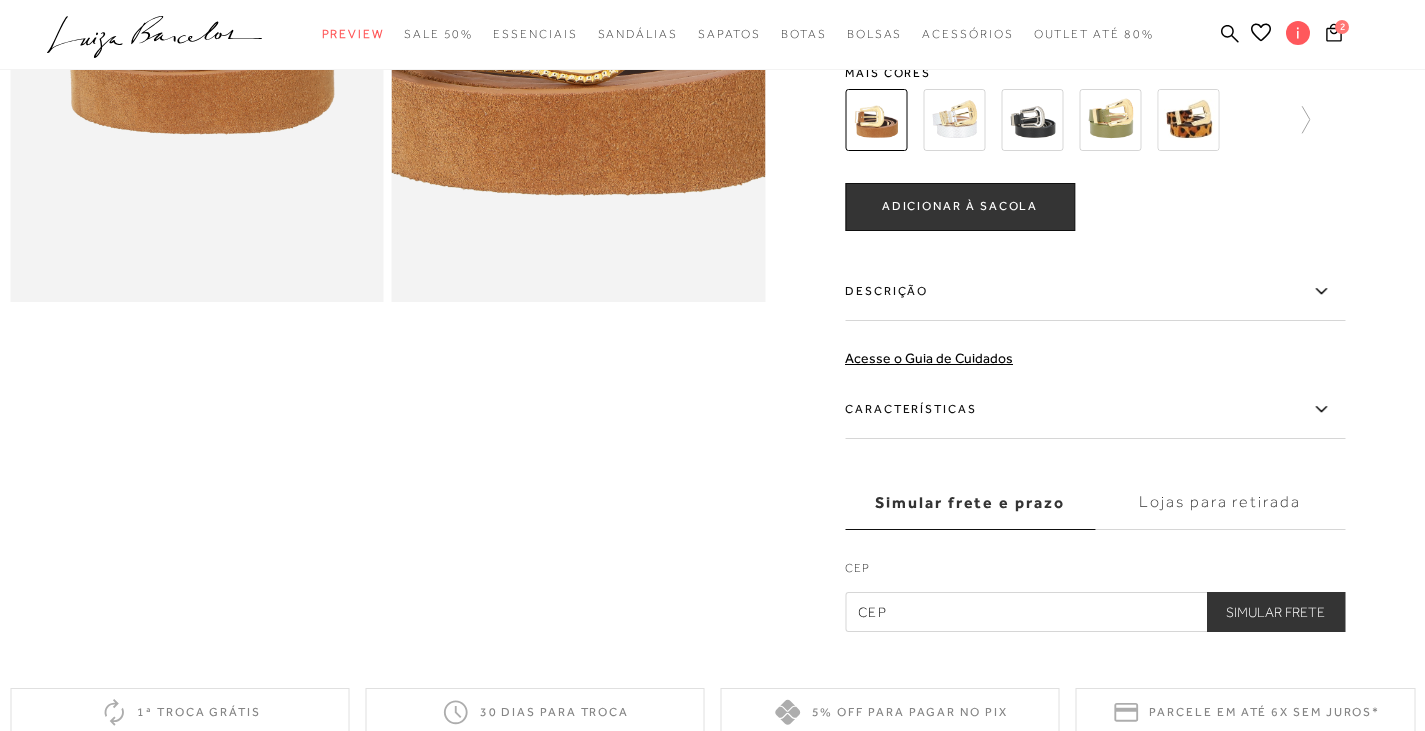 click on "Características" at bounding box center [1095, 410] 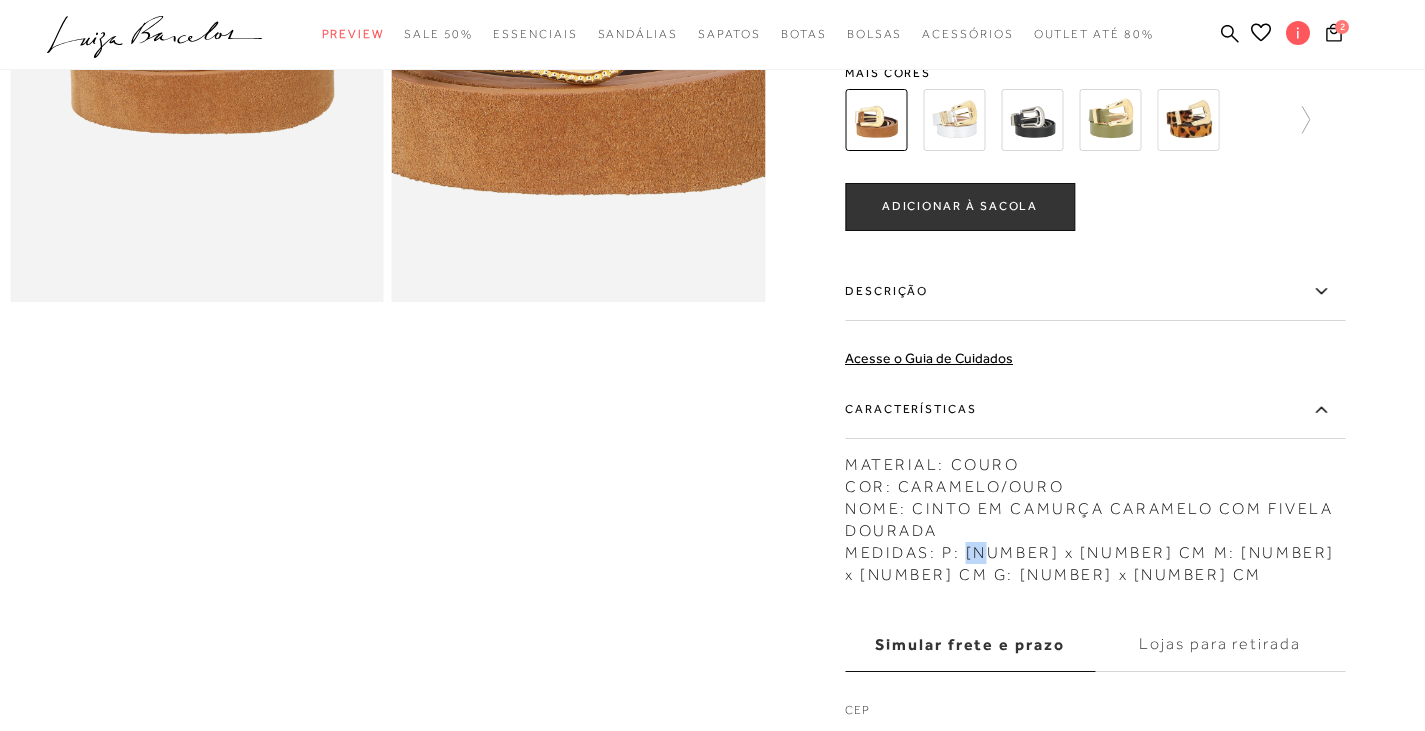 drag, startPoint x: 971, startPoint y: 553, endPoint x: 989, endPoint y: 552, distance: 18.027756 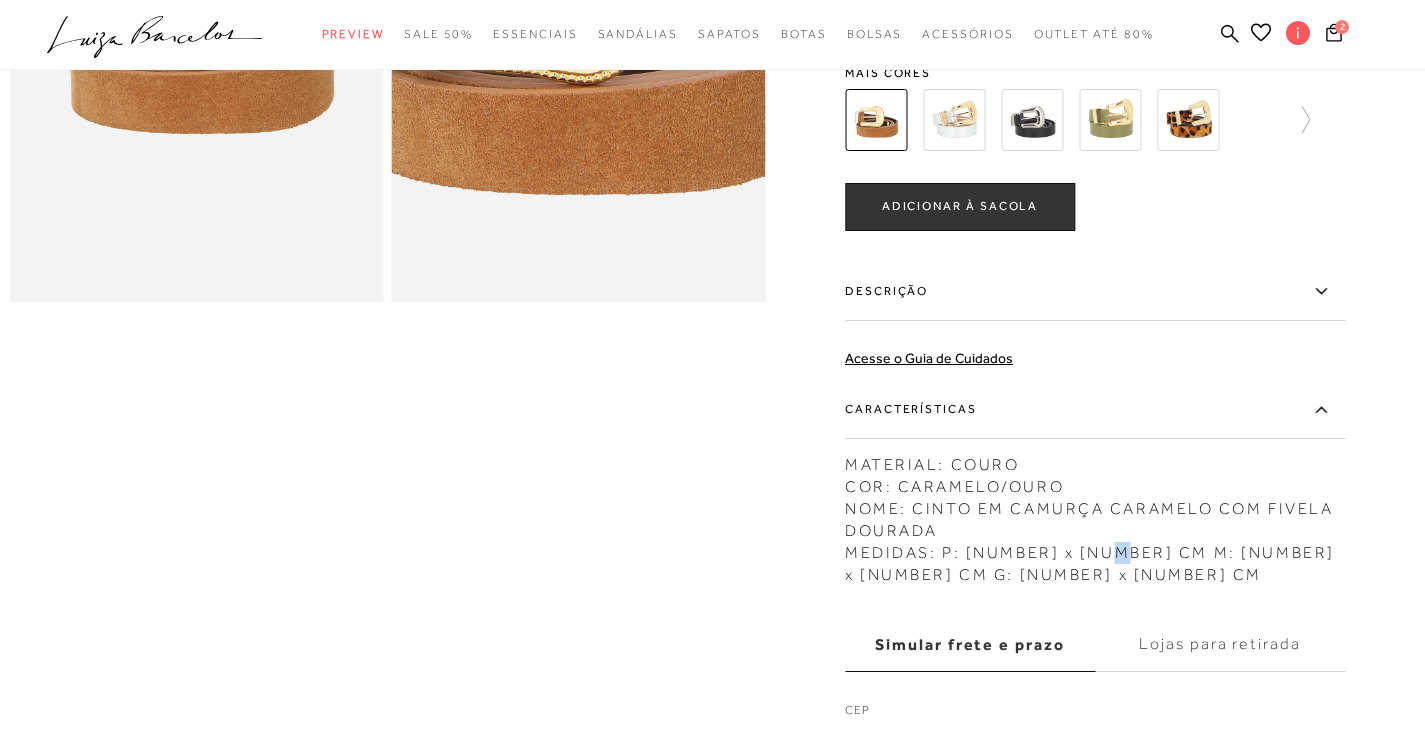 drag, startPoint x: 1099, startPoint y: 552, endPoint x: 1119, endPoint y: 552, distance: 20 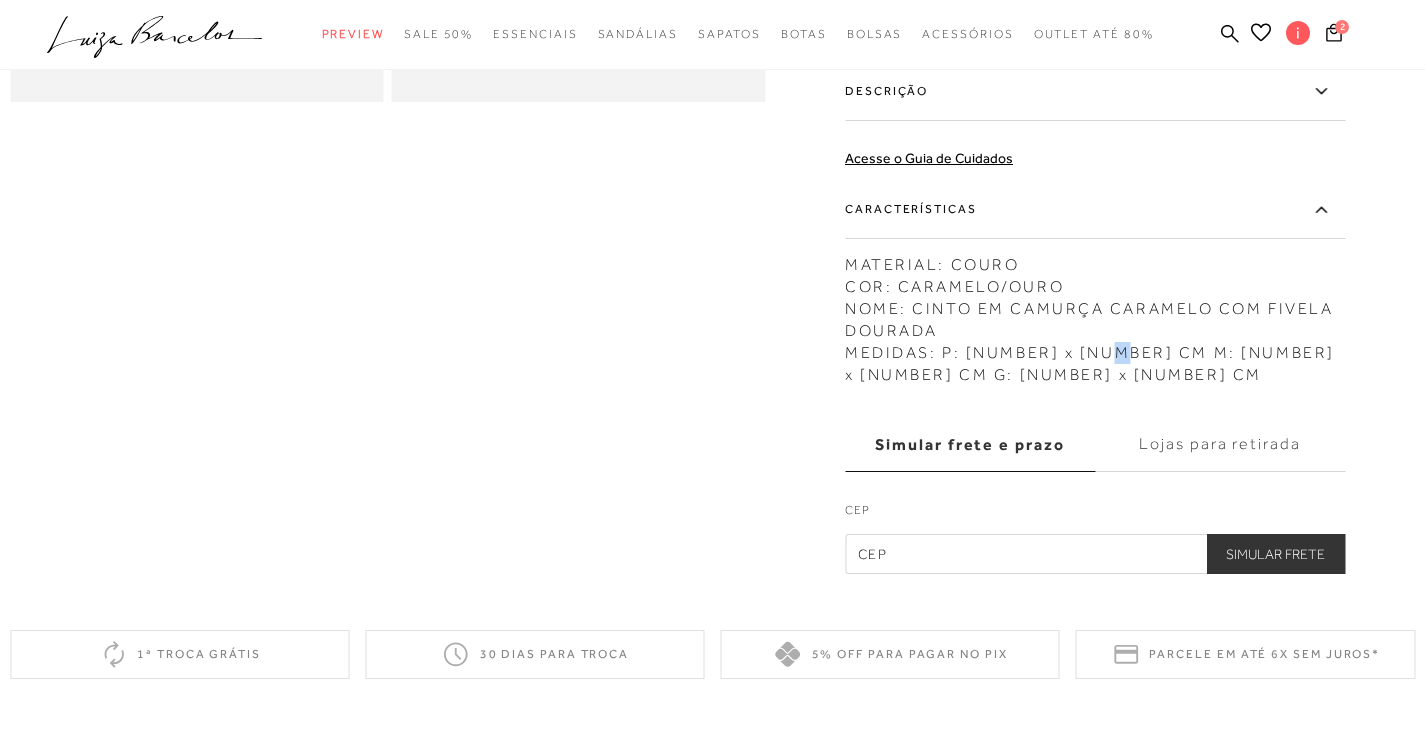 scroll, scrollTop: 400, scrollLeft: 0, axis: vertical 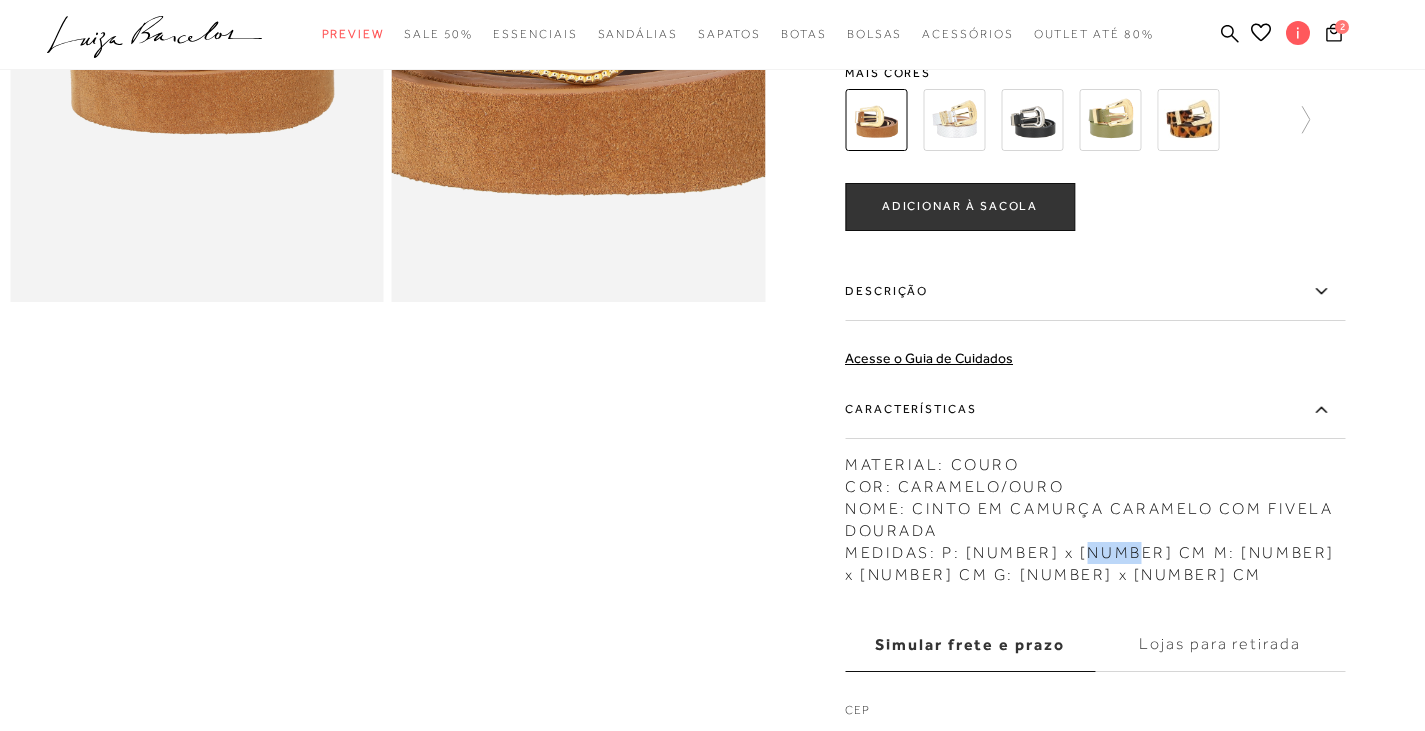 drag, startPoint x: 1087, startPoint y: 548, endPoint x: 1122, endPoint y: 553, distance: 35.35534 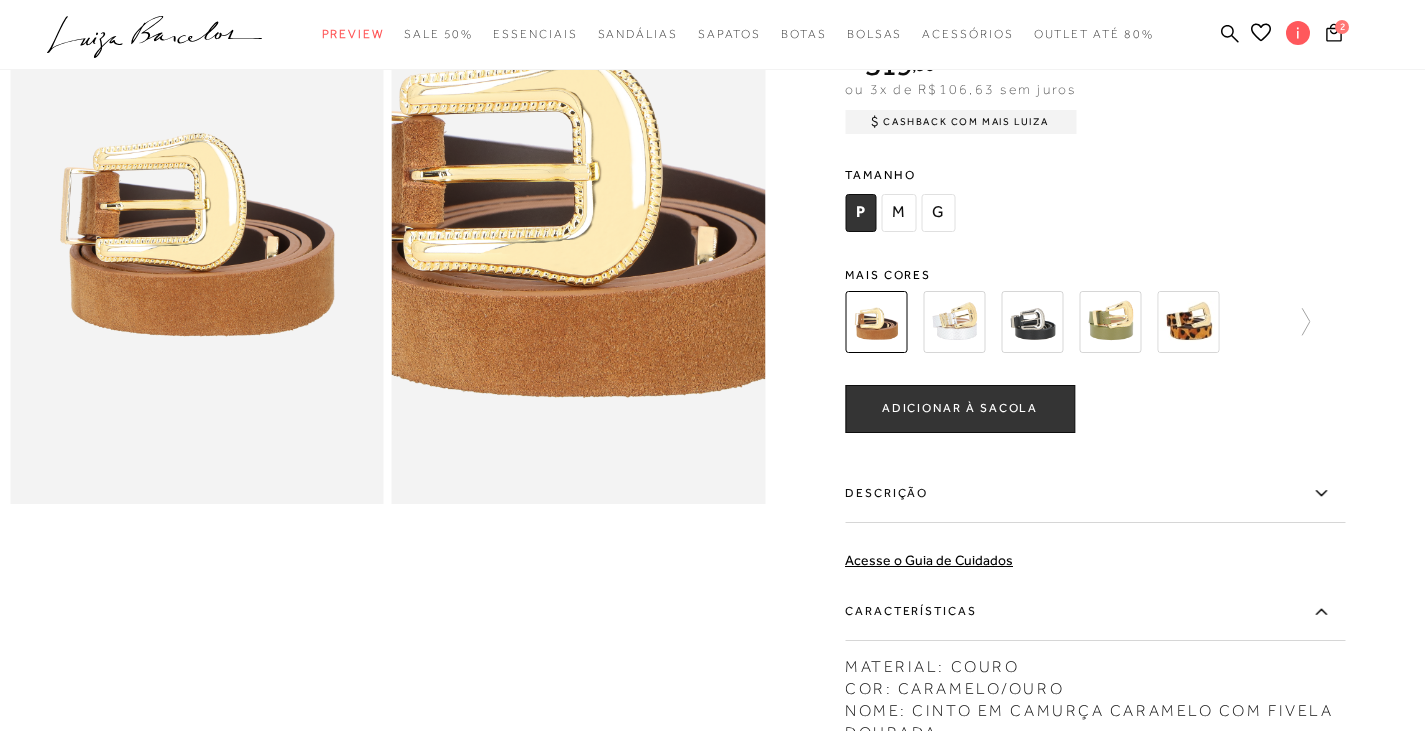 scroll, scrollTop: 400, scrollLeft: 0, axis: vertical 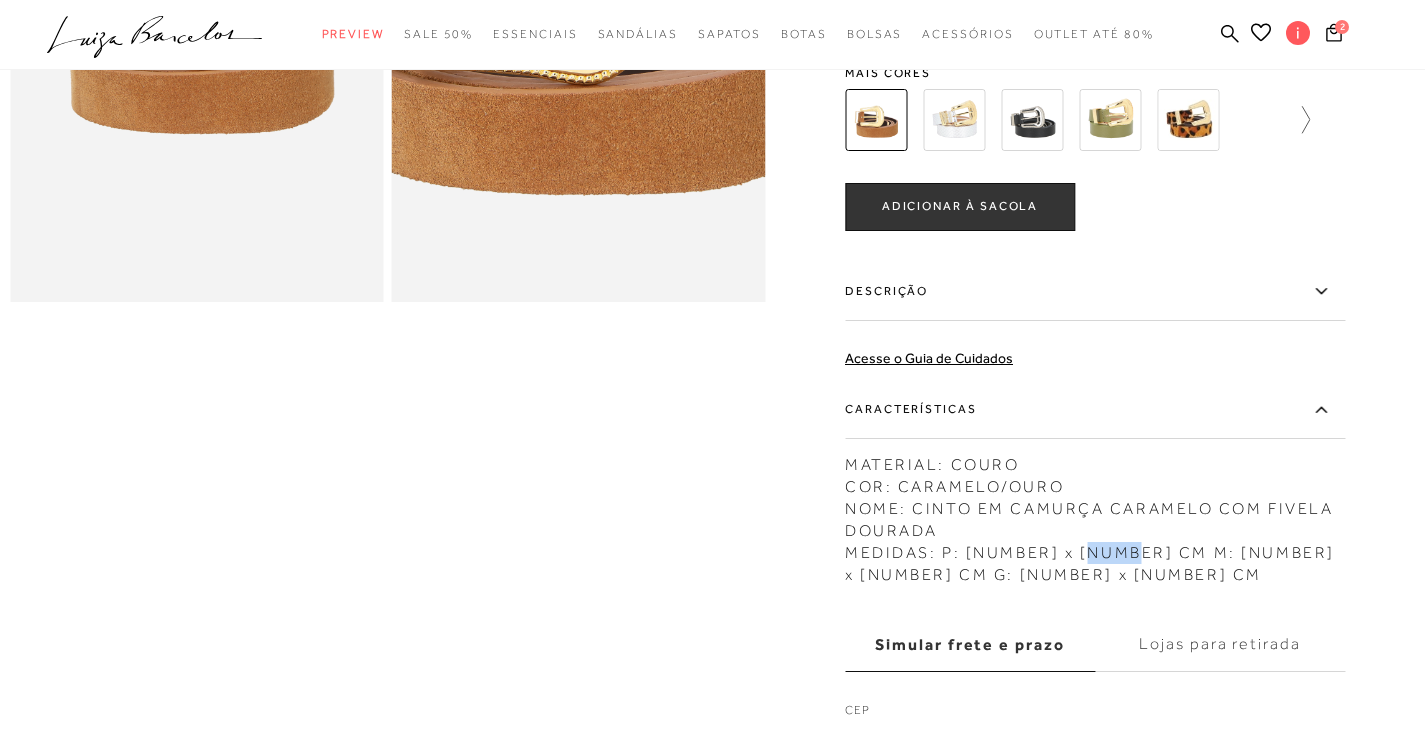 click 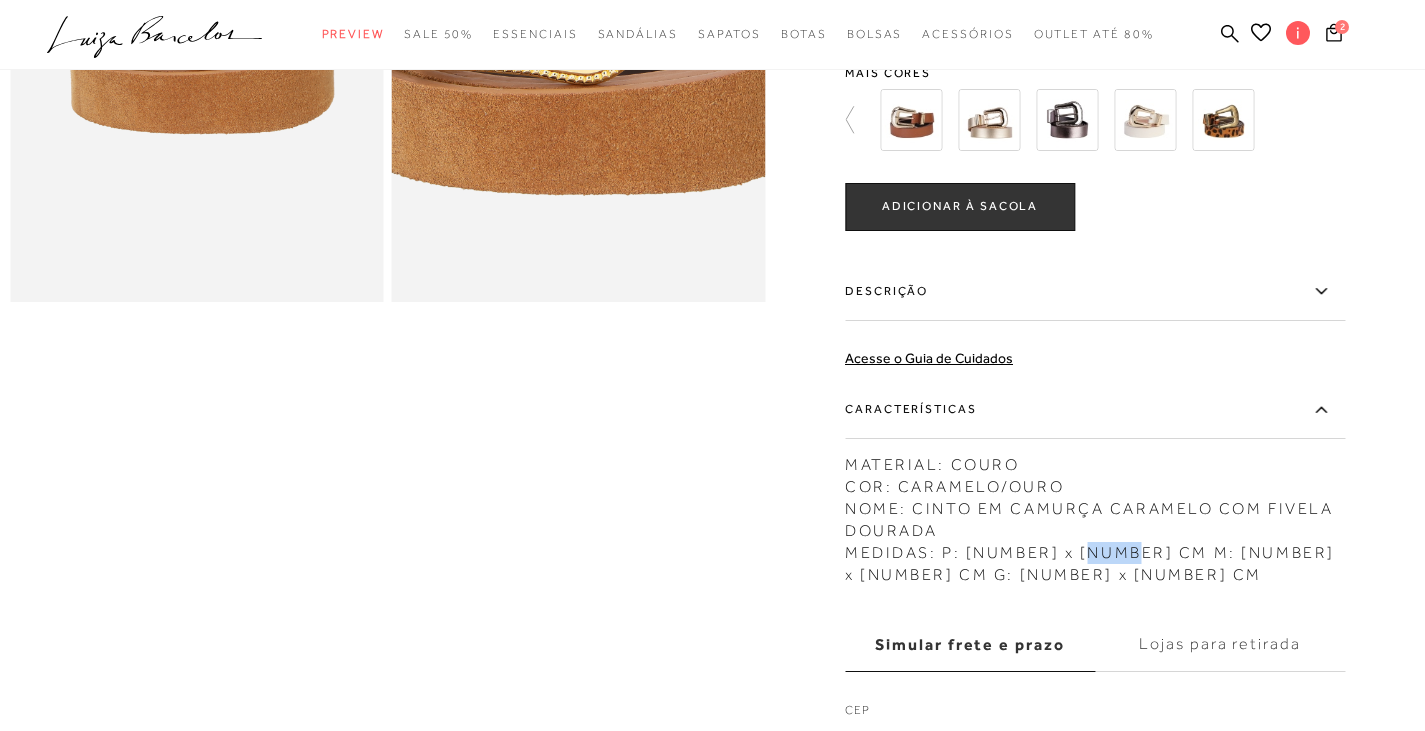 click at bounding box center [911, 120] 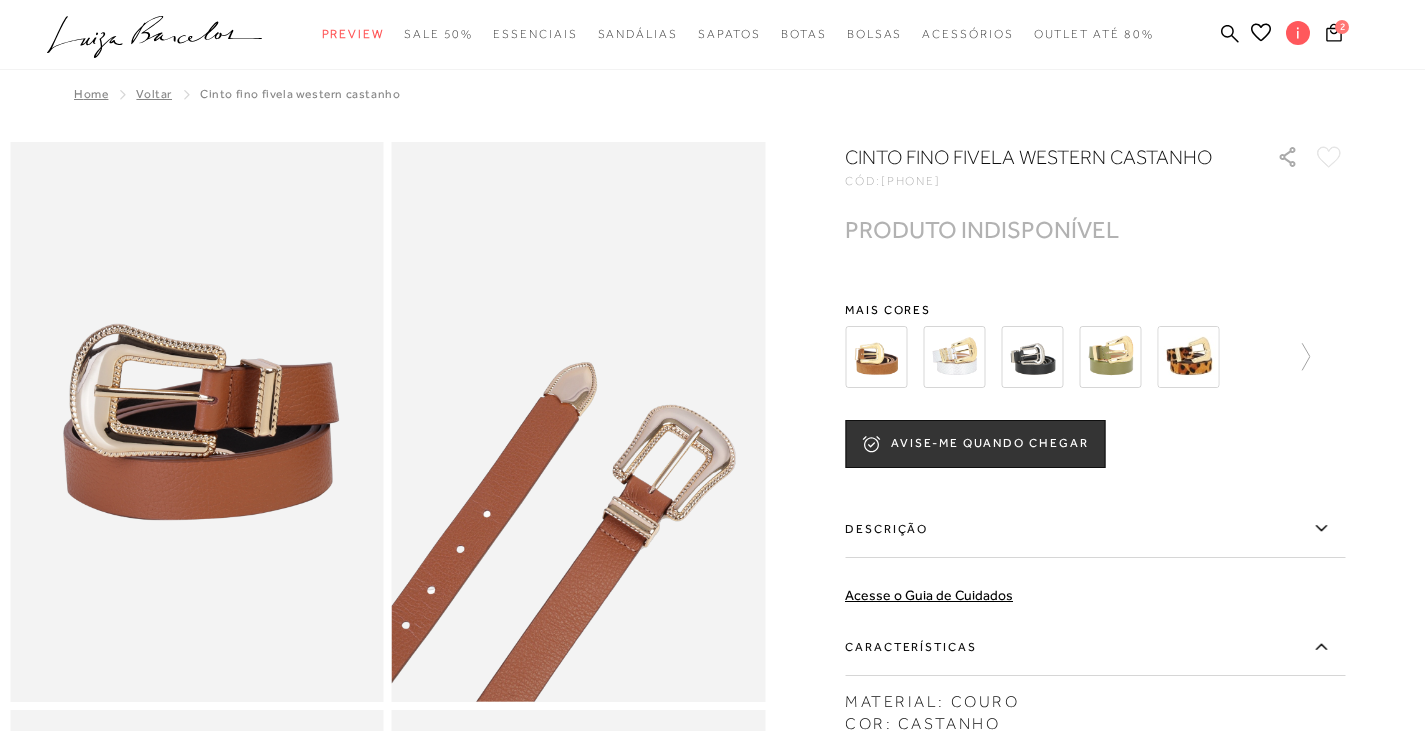 scroll, scrollTop: 0, scrollLeft: 0, axis: both 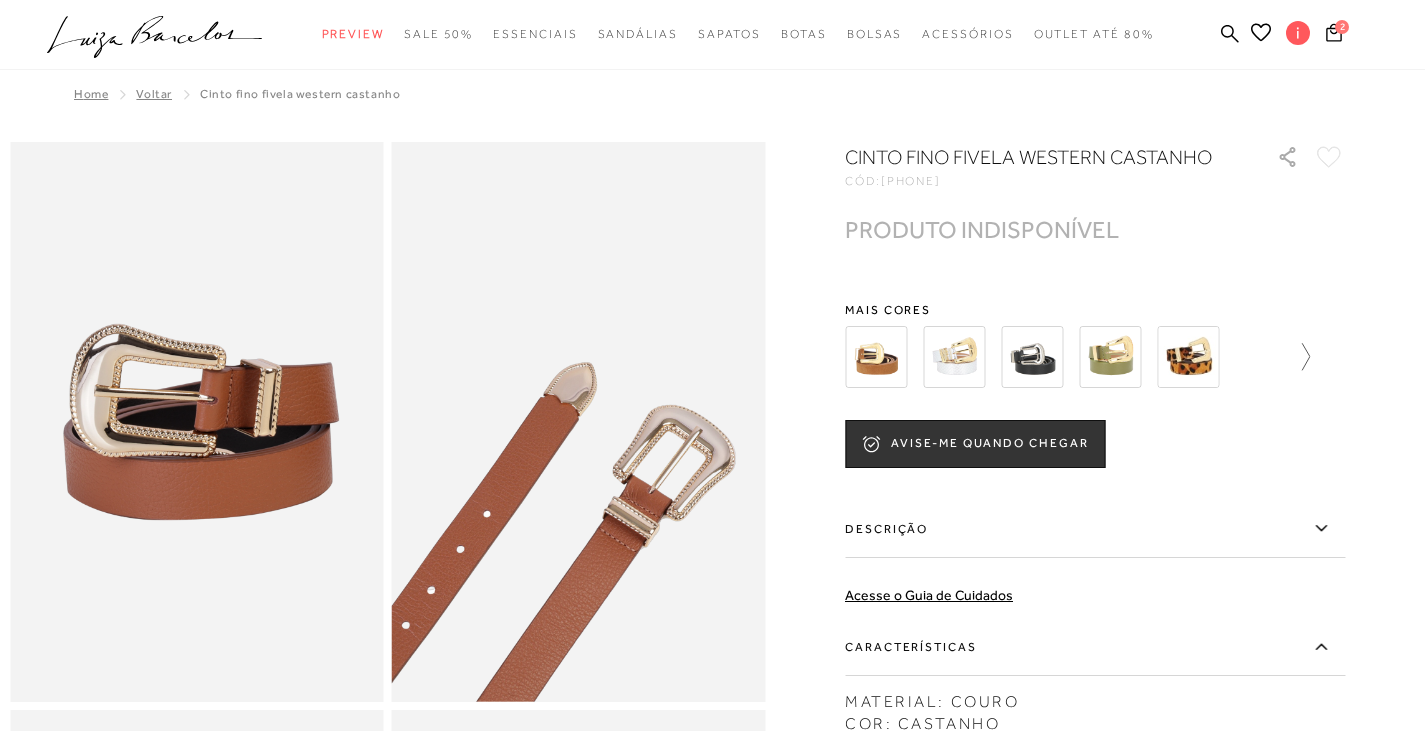 click 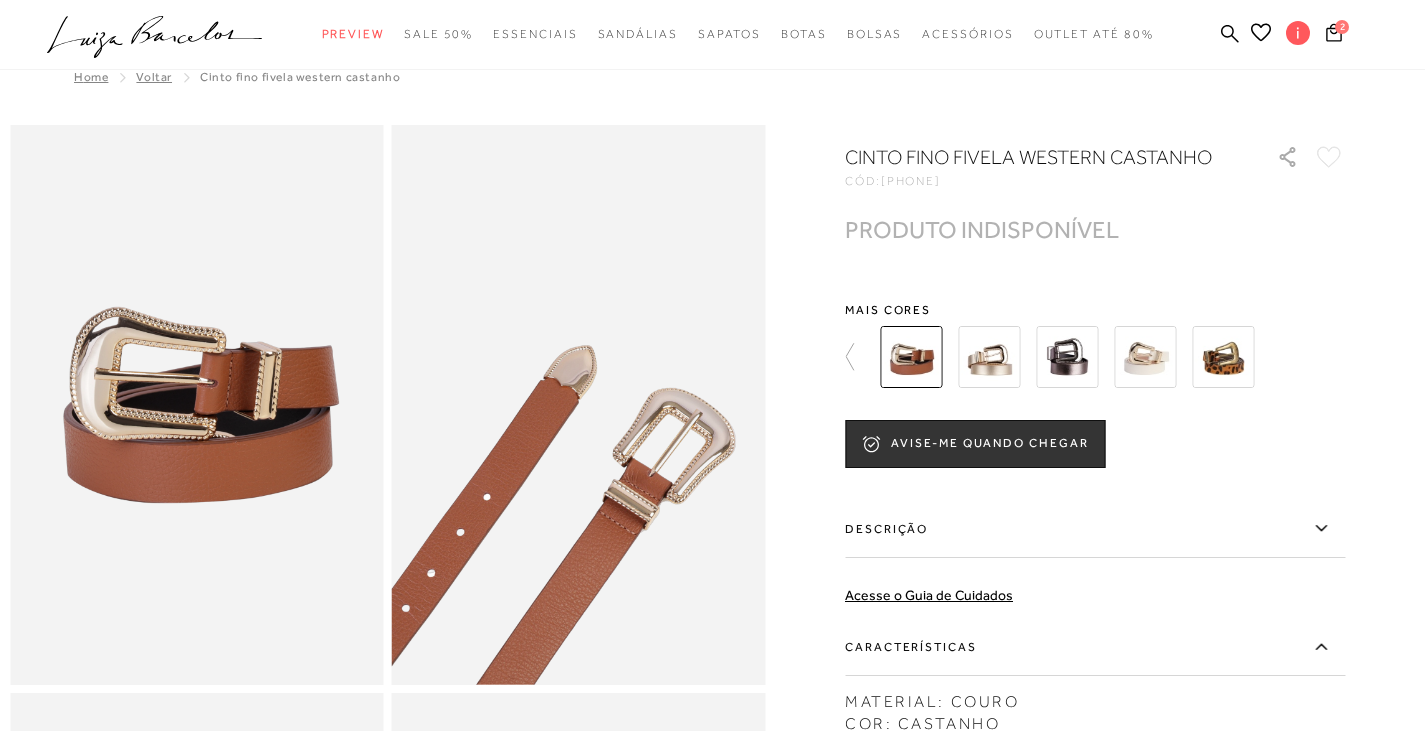 scroll, scrollTop: 0, scrollLeft: 0, axis: both 